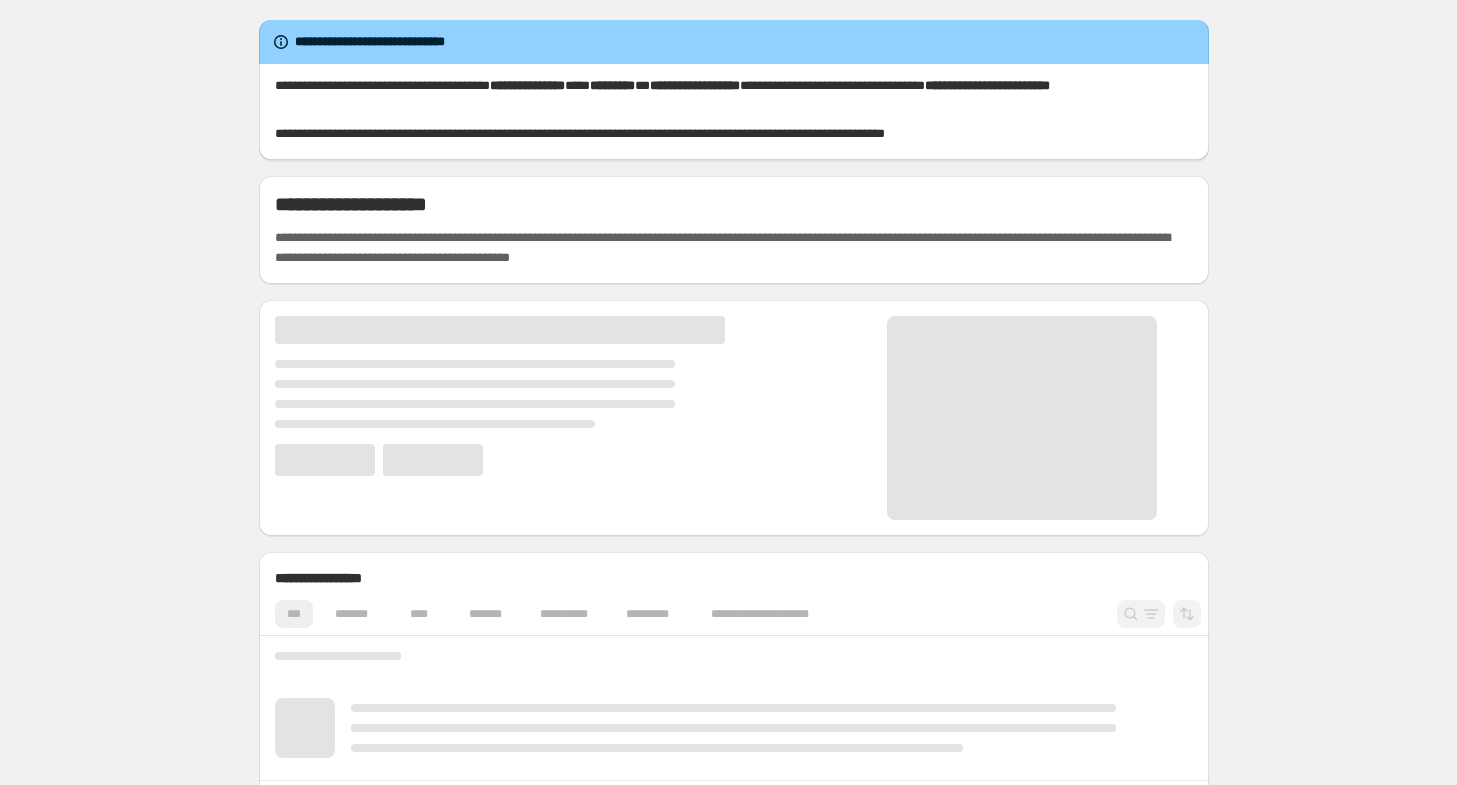 scroll, scrollTop: 0, scrollLeft: 0, axis: both 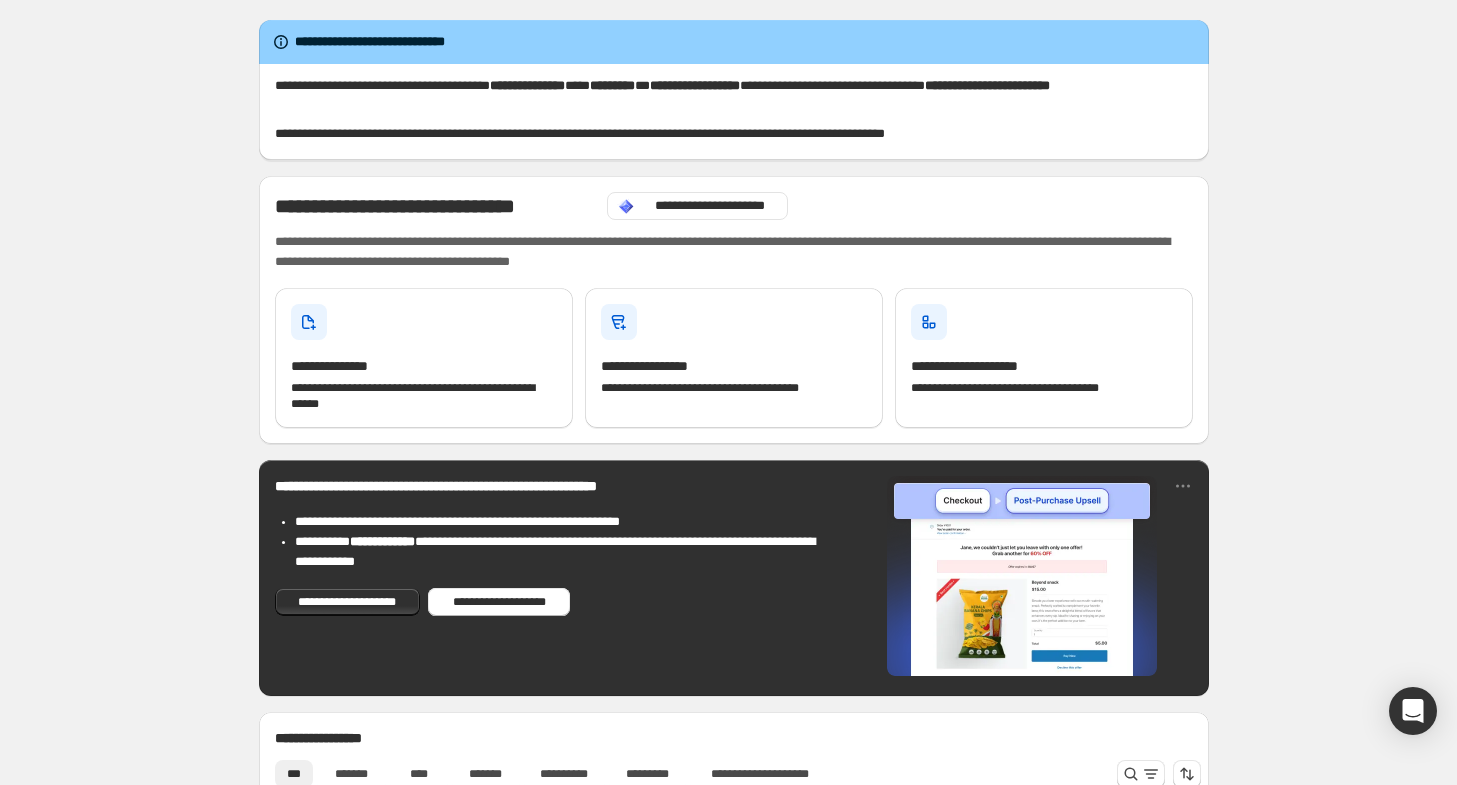 click on "**********" at bounding box center [733, 1017] 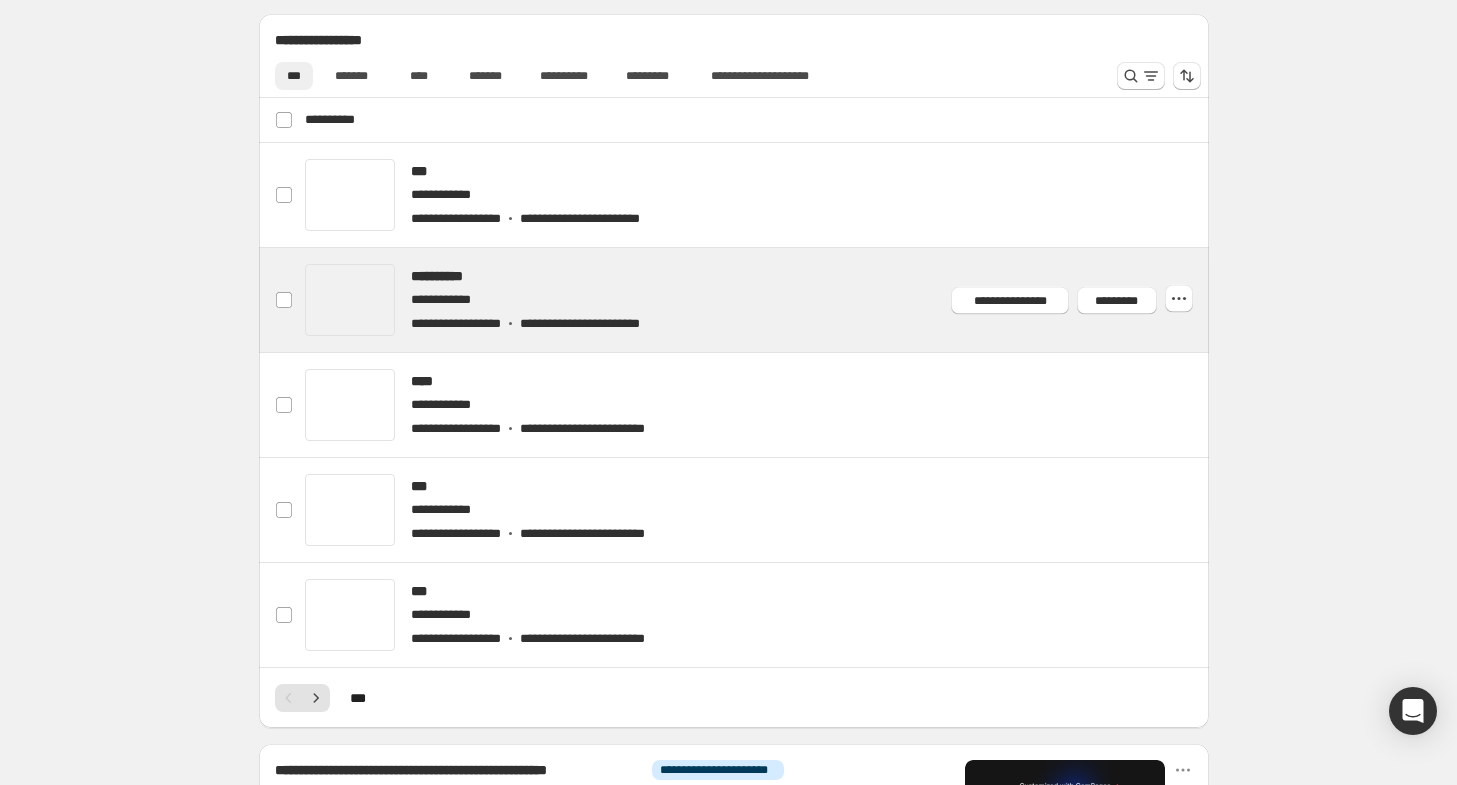 scroll, scrollTop: 700, scrollLeft: 0, axis: vertical 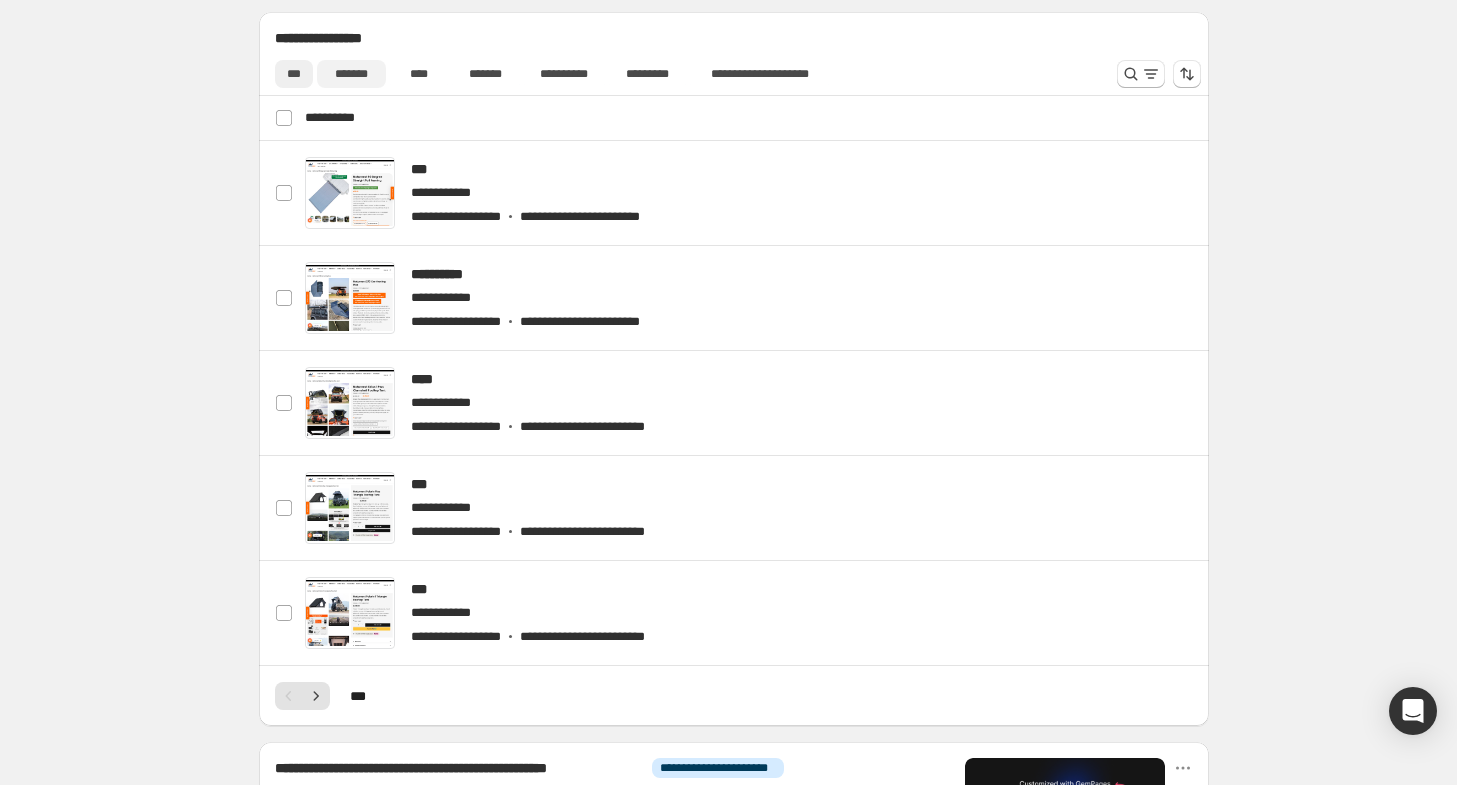 click on "*******" at bounding box center [351, 74] 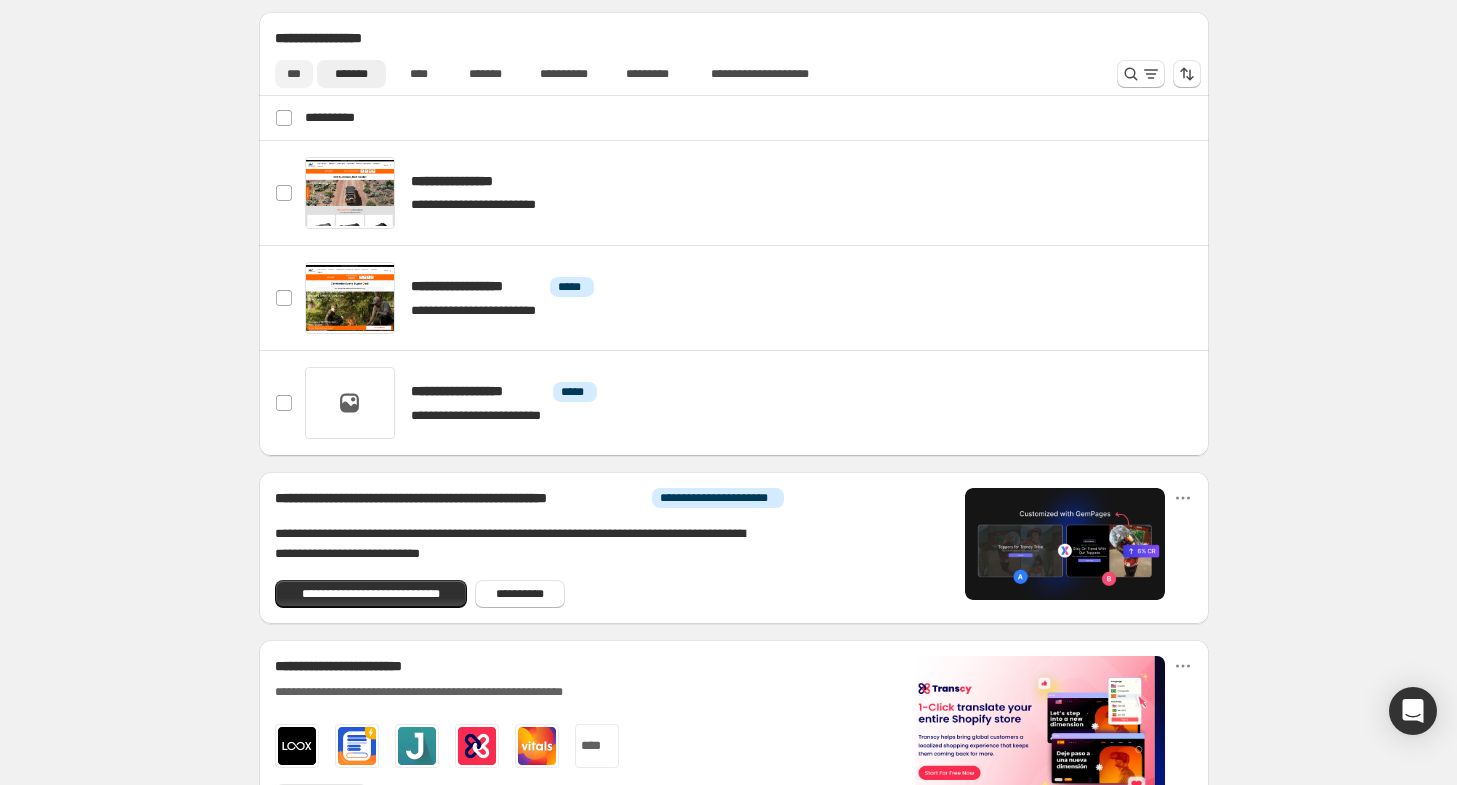 click on "***" at bounding box center [294, 74] 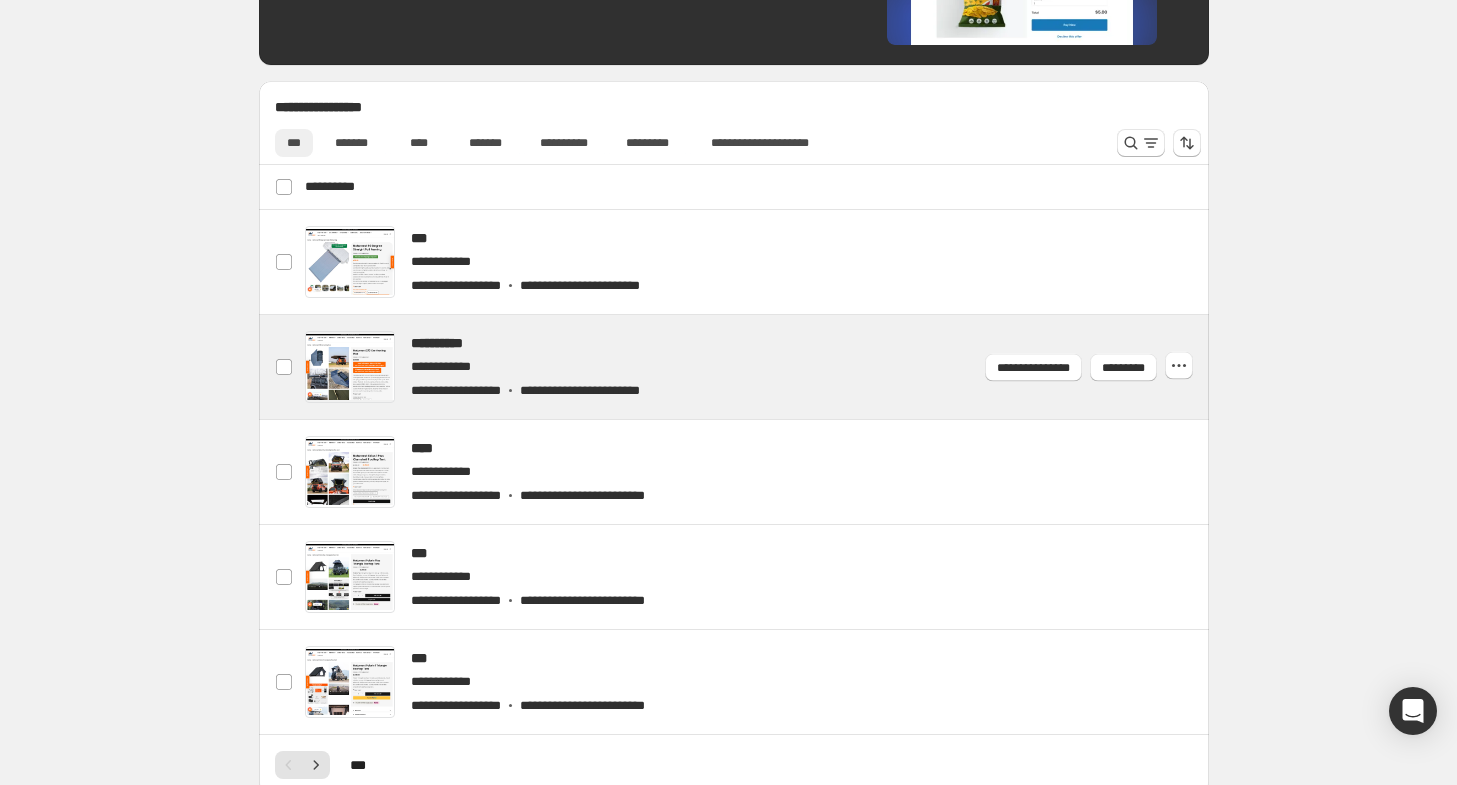 scroll, scrollTop: 700, scrollLeft: 0, axis: vertical 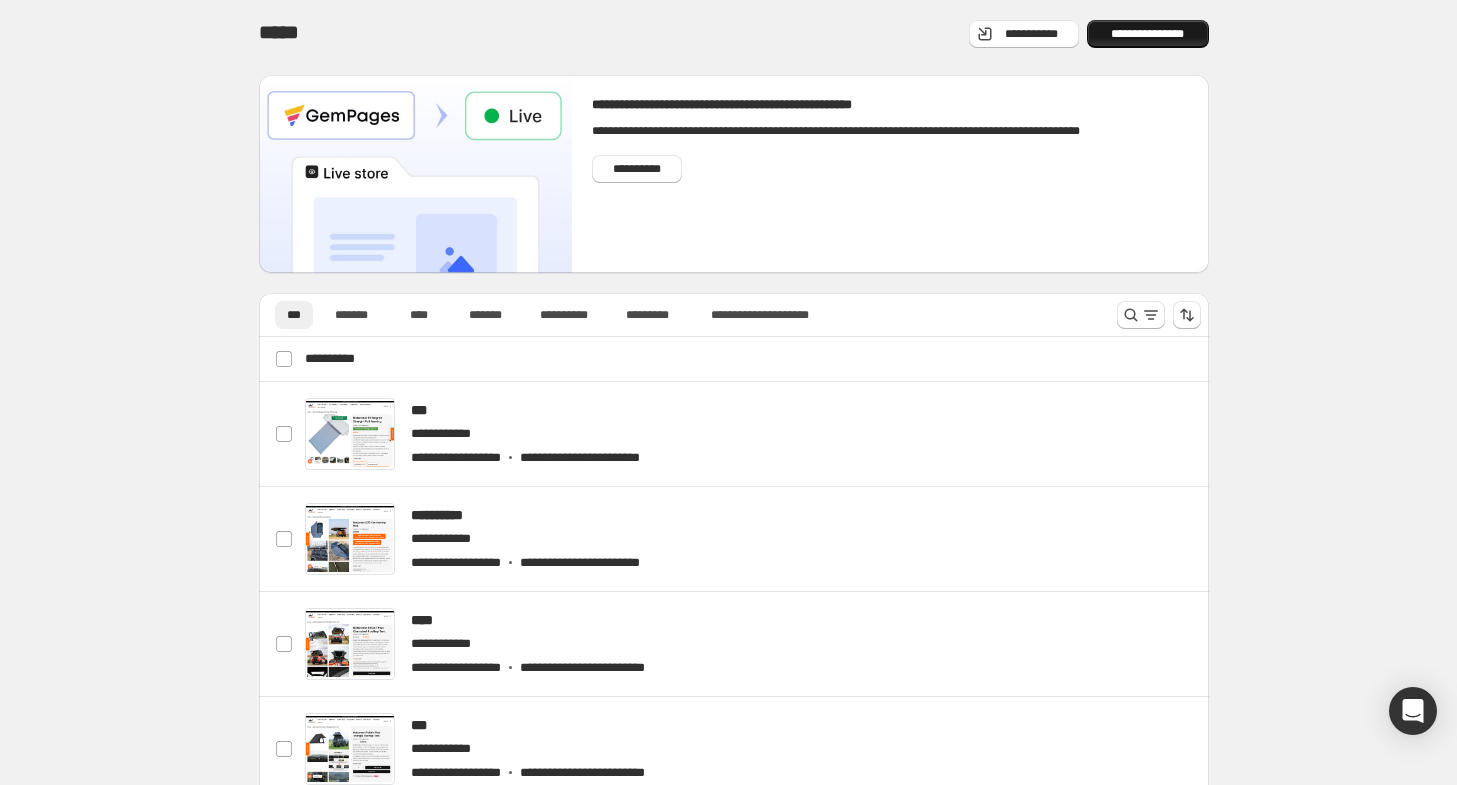 click on "**********" at bounding box center (1148, 34) 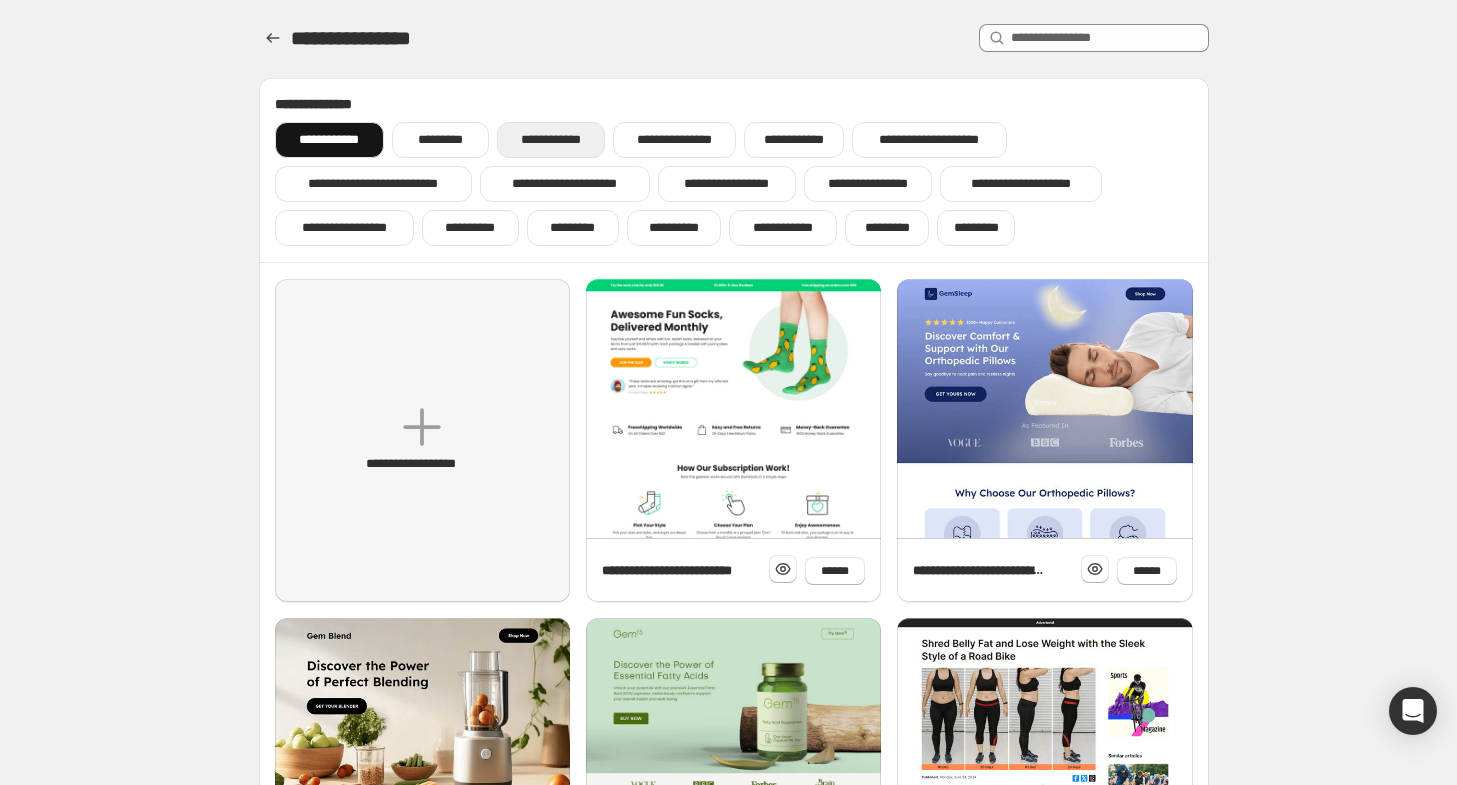 click on "**********" at bounding box center (551, 140) 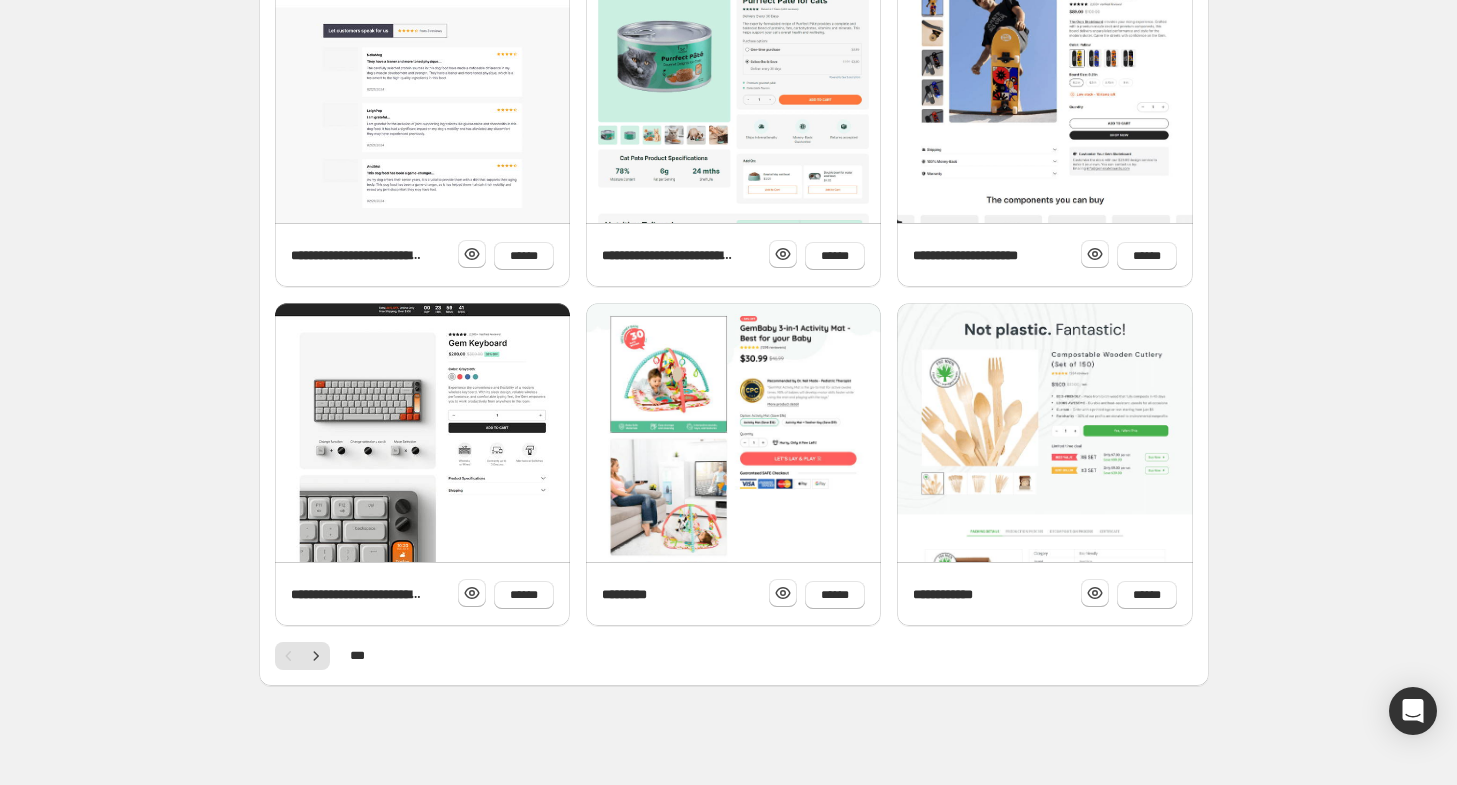 scroll, scrollTop: 0, scrollLeft: 0, axis: both 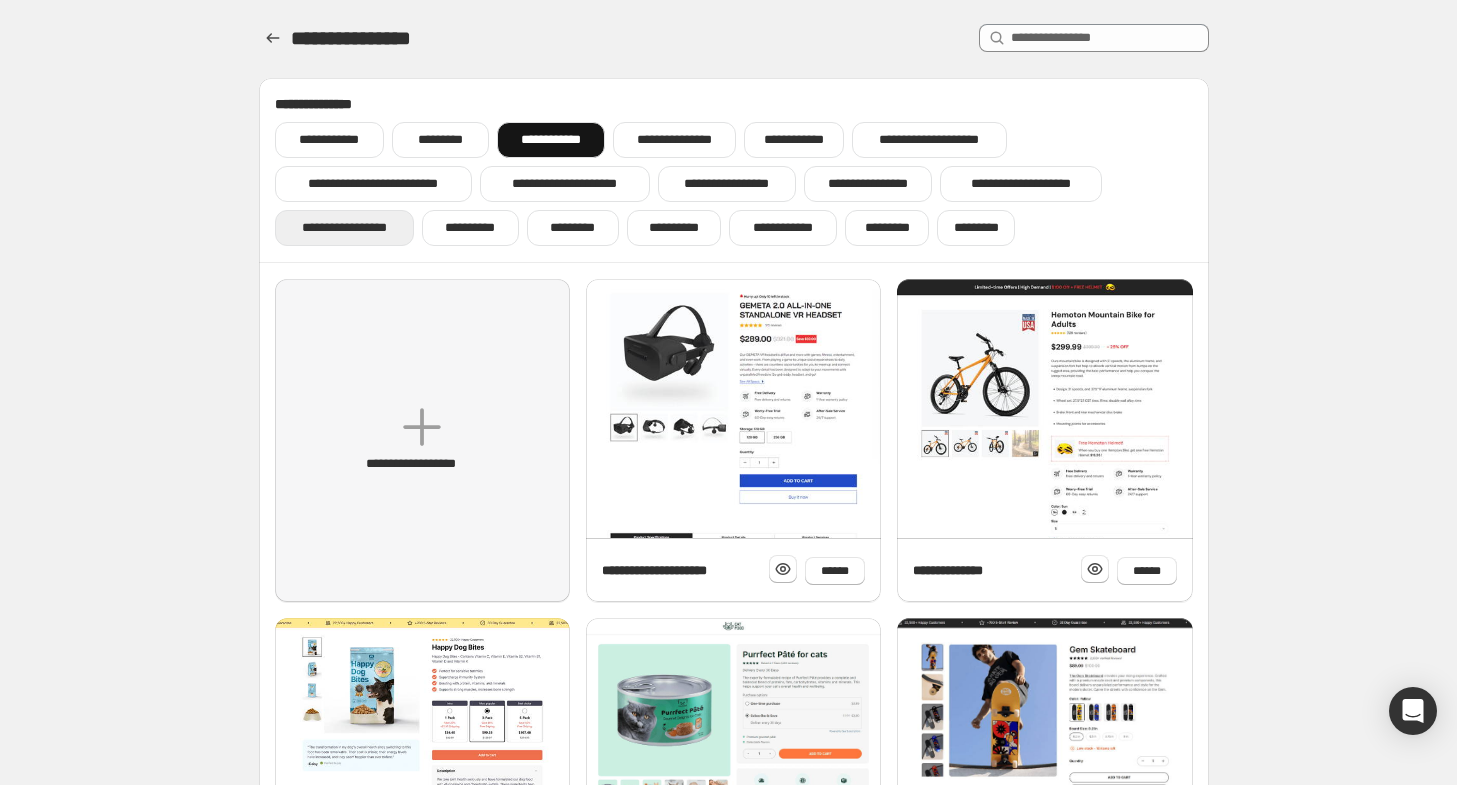 click on "**********" at bounding box center (344, 228) 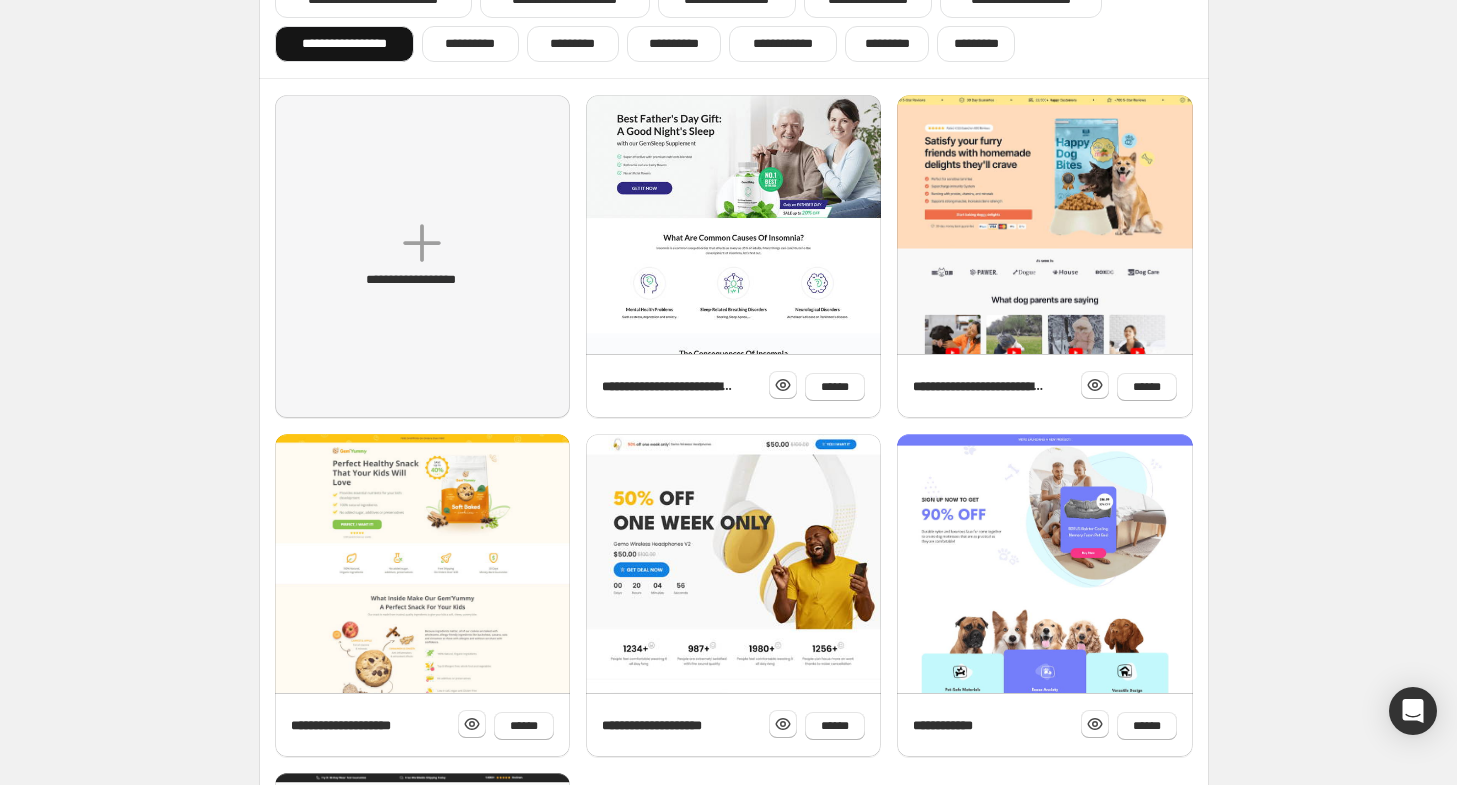 scroll, scrollTop: 0, scrollLeft: 0, axis: both 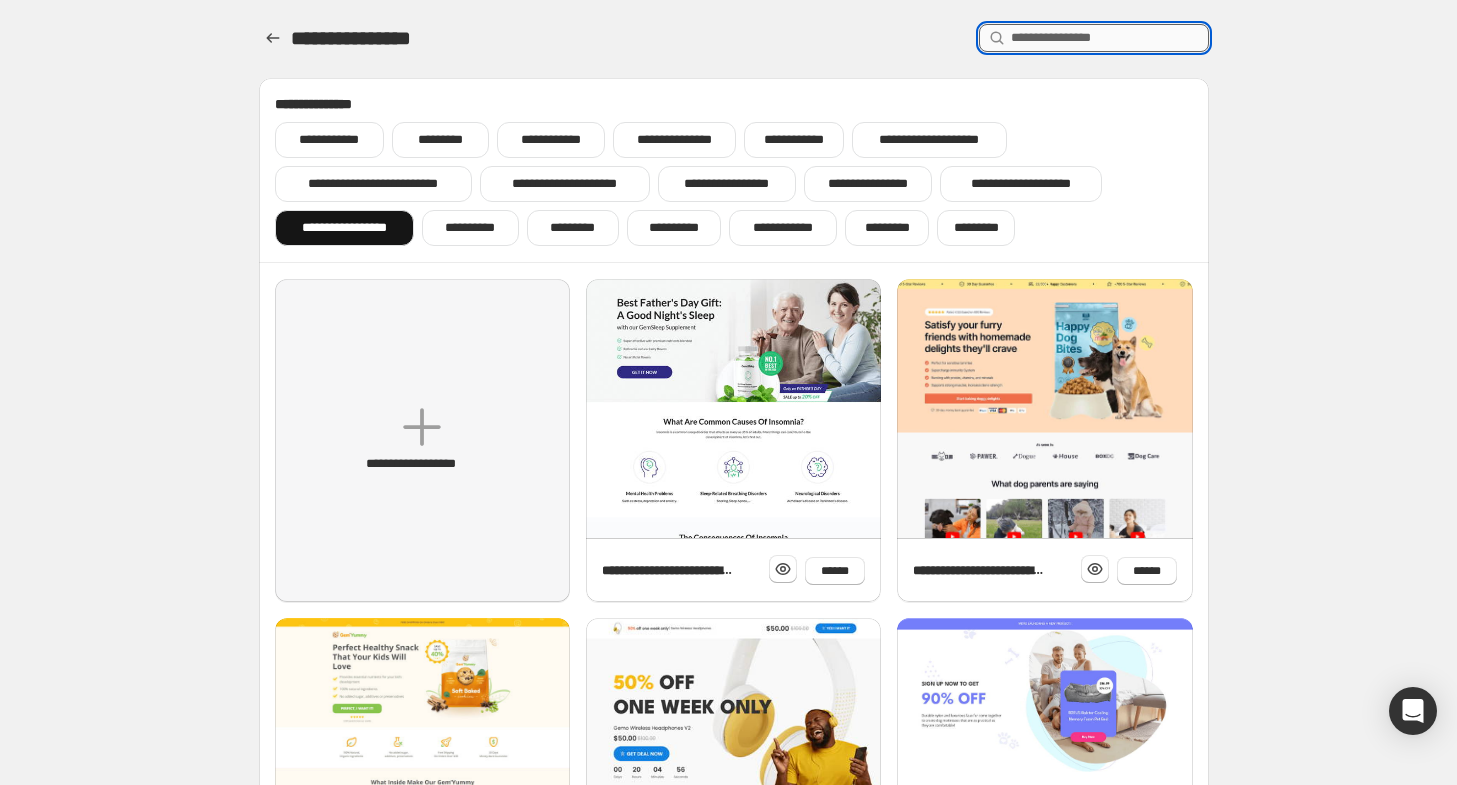 click at bounding box center [1110, 38] 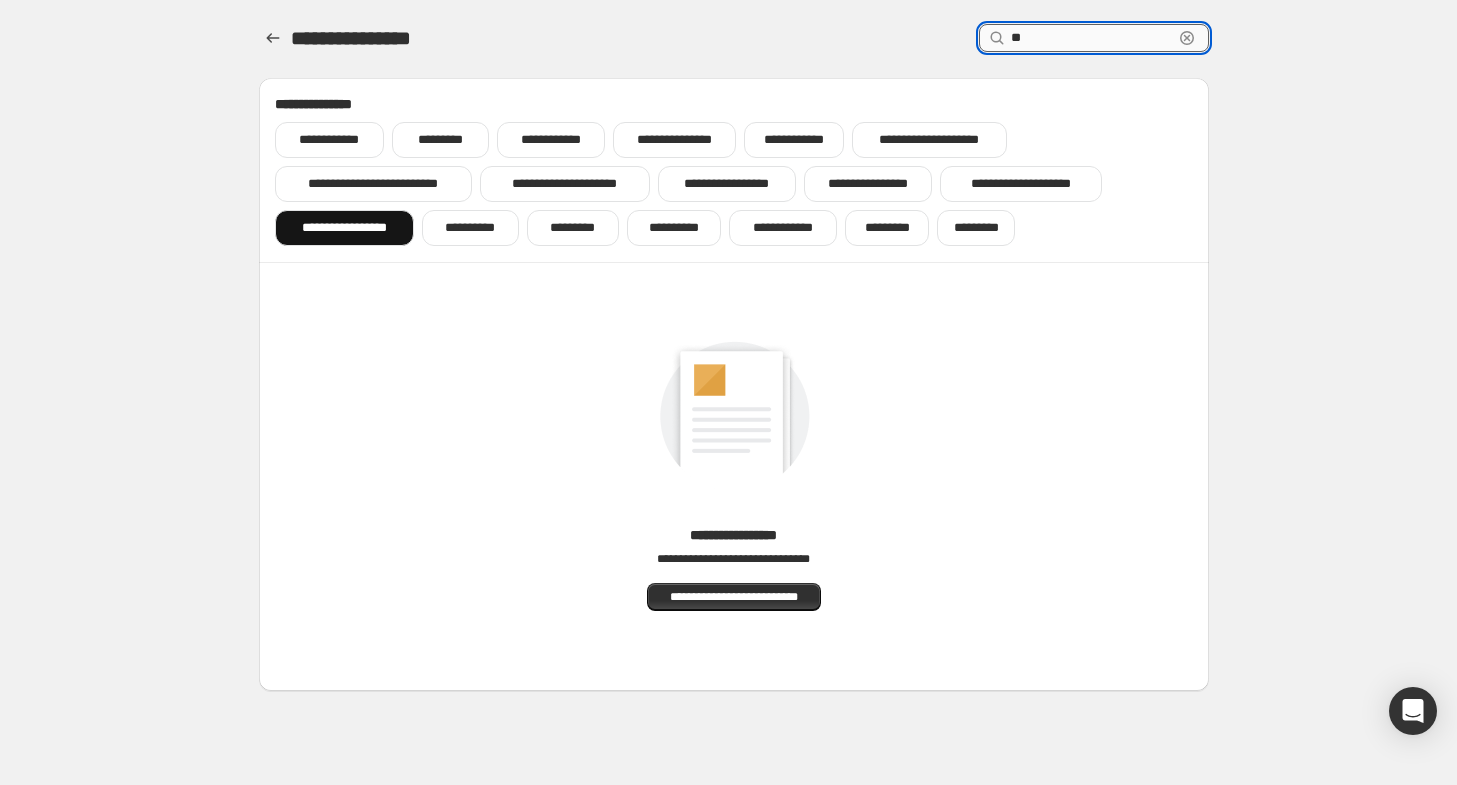 type on "*" 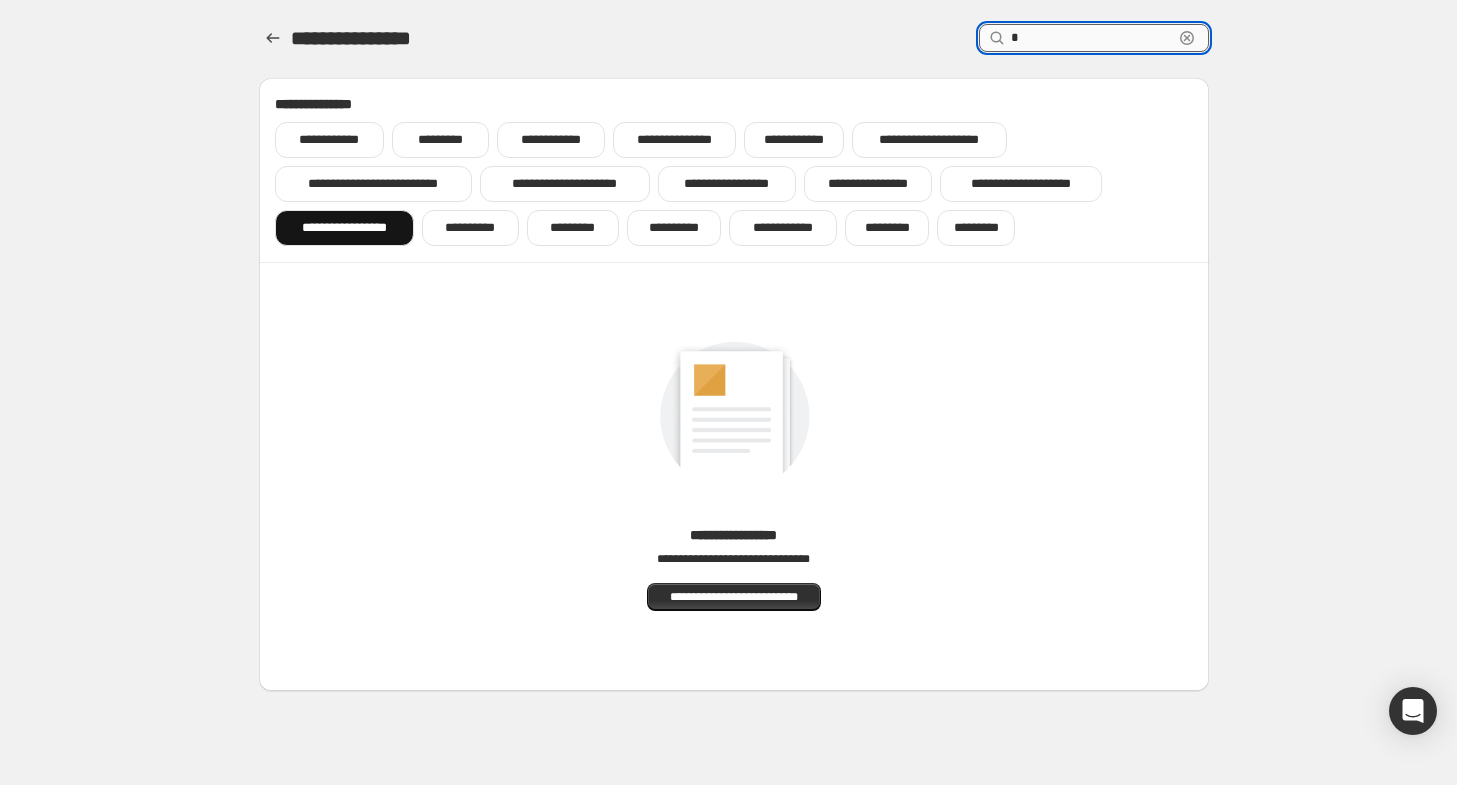 type 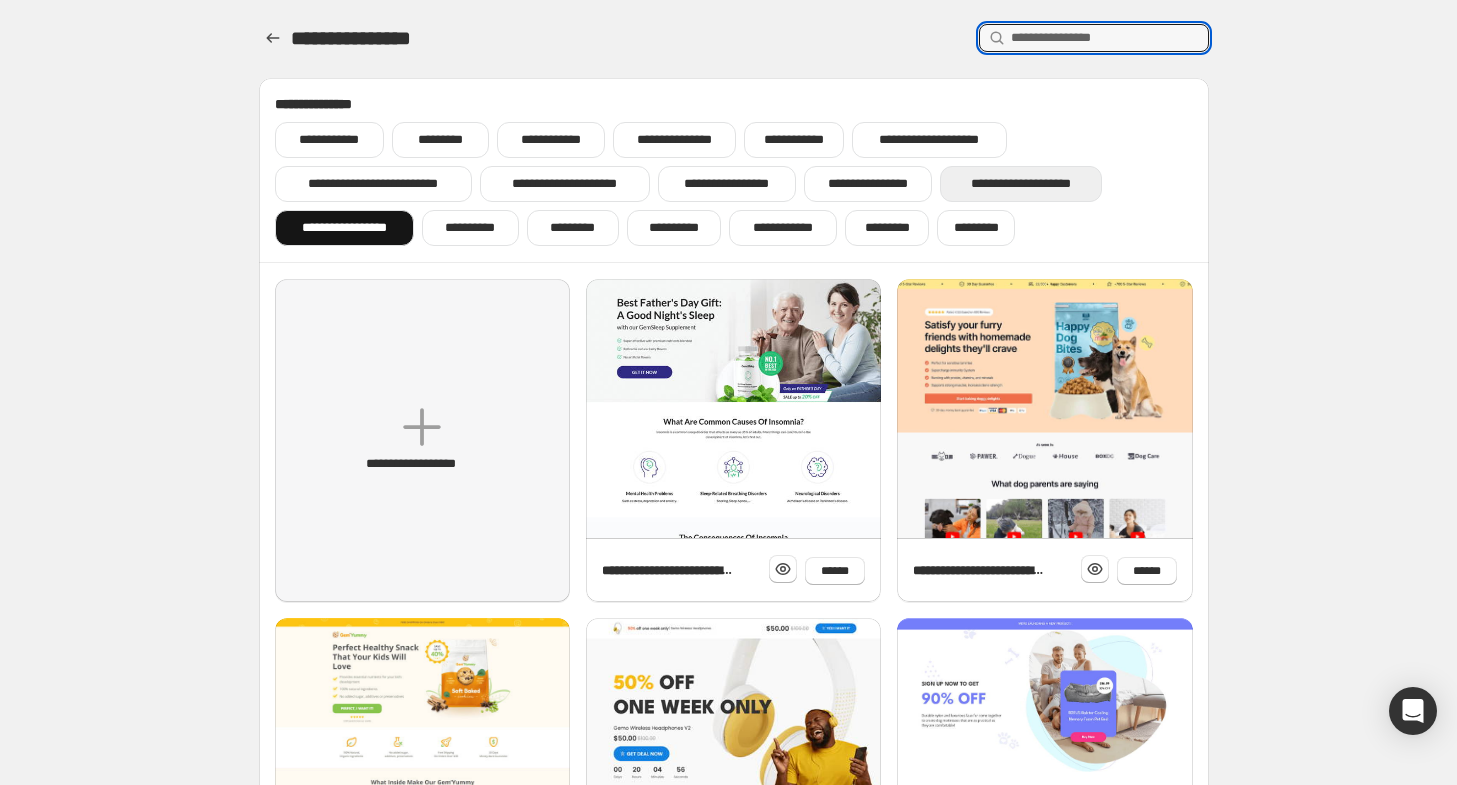 click on "**********" at bounding box center [1021, 184] 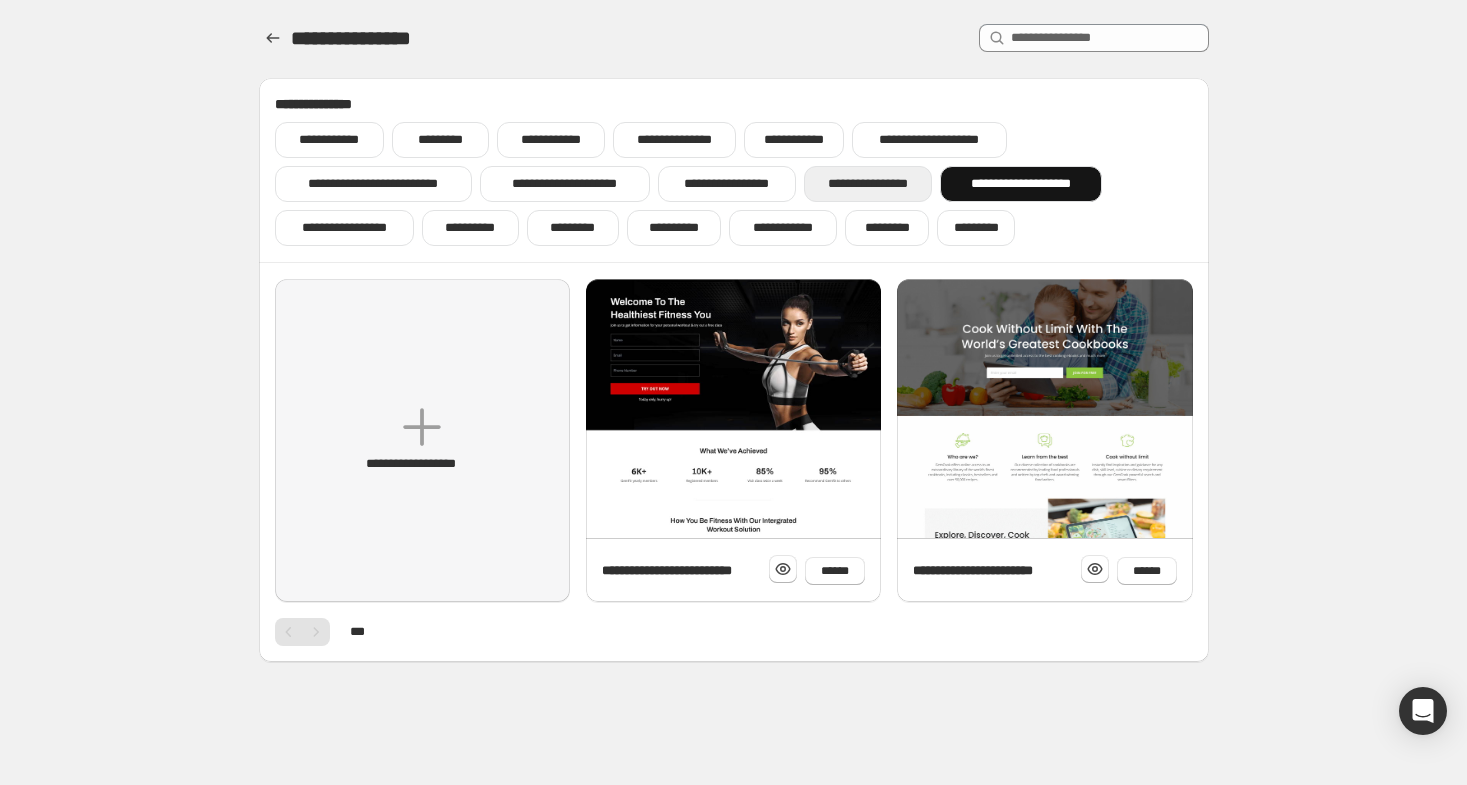 click on "**********" at bounding box center [868, 184] 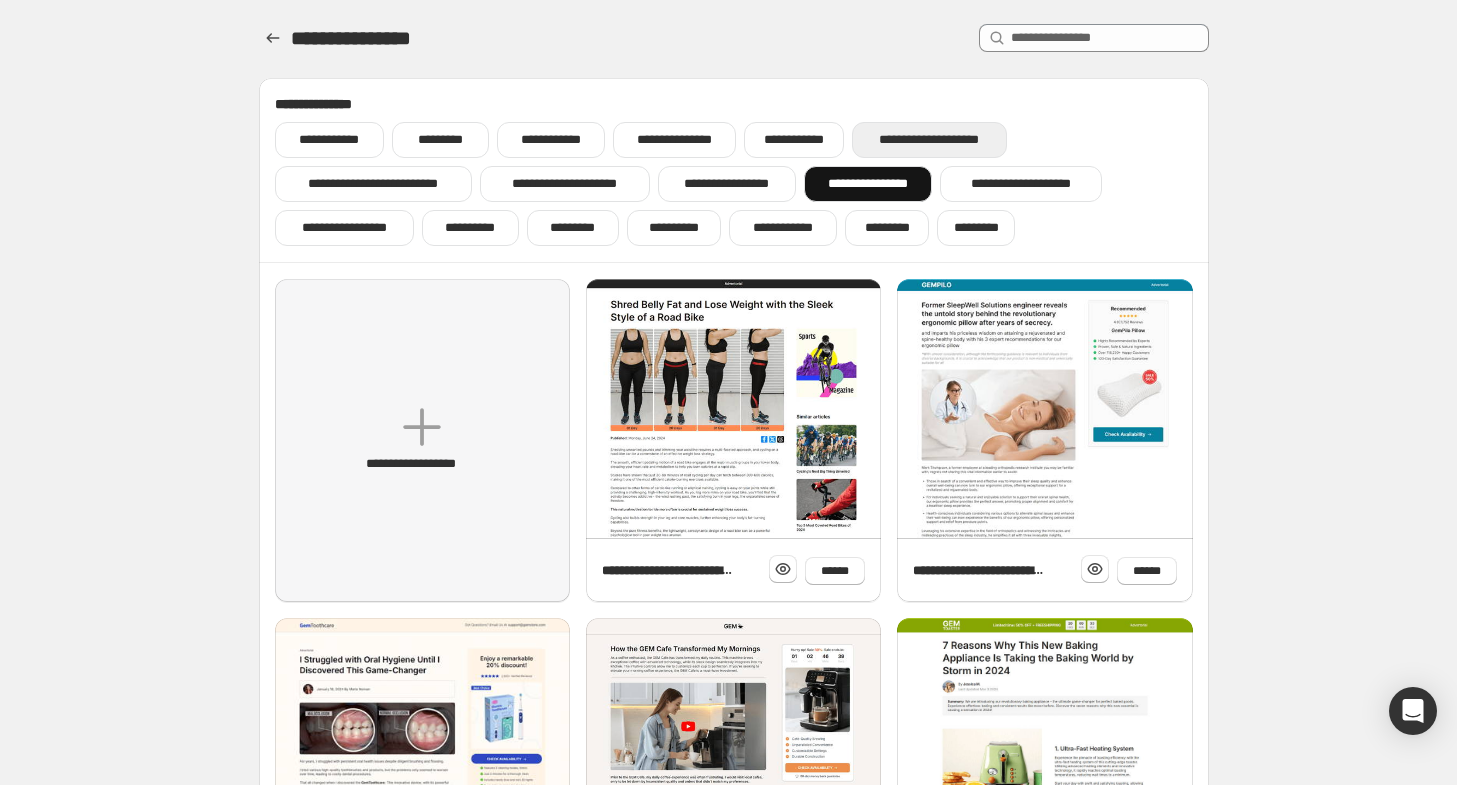 click on "**********" at bounding box center [929, 140] 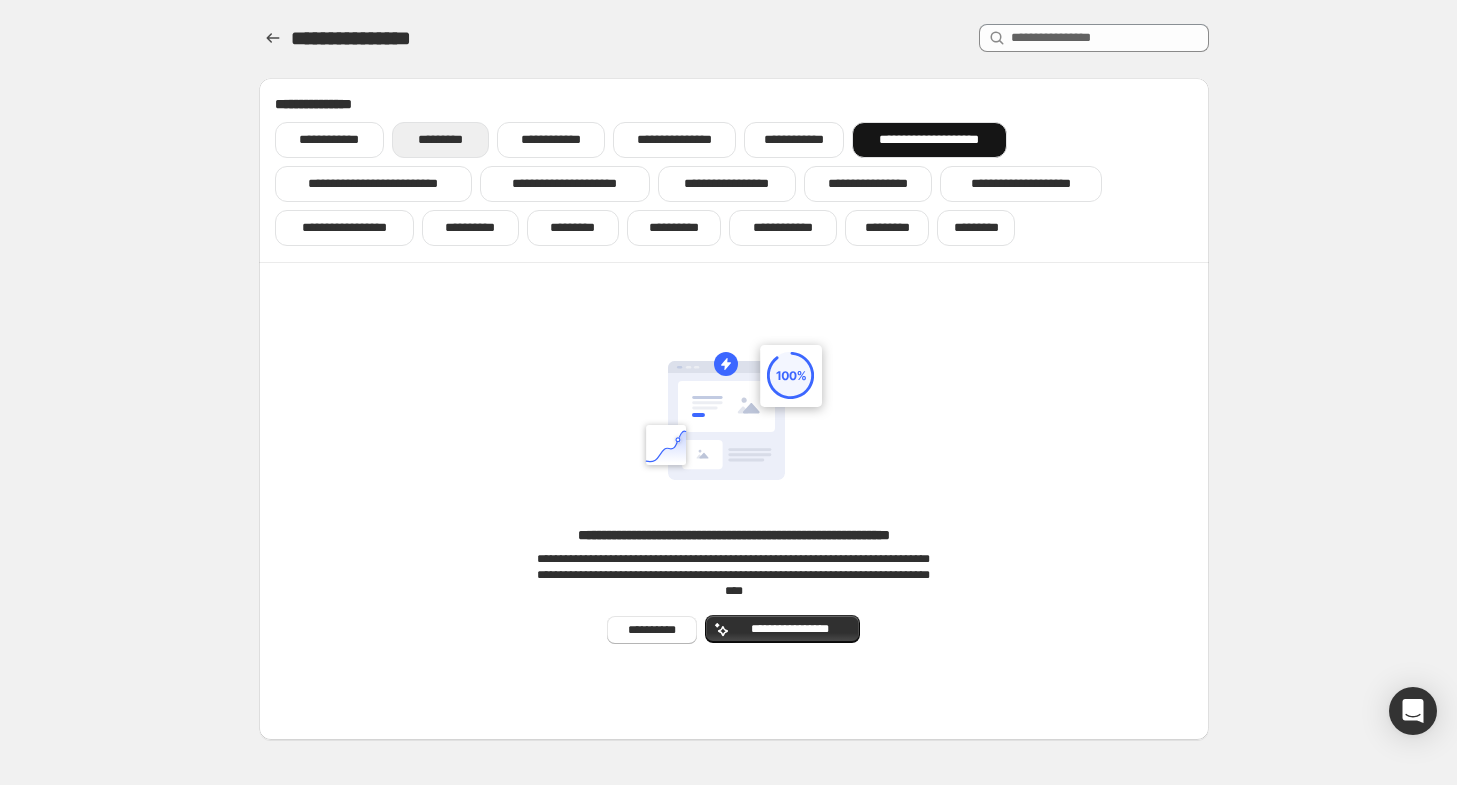click on "*********" at bounding box center [440, 140] 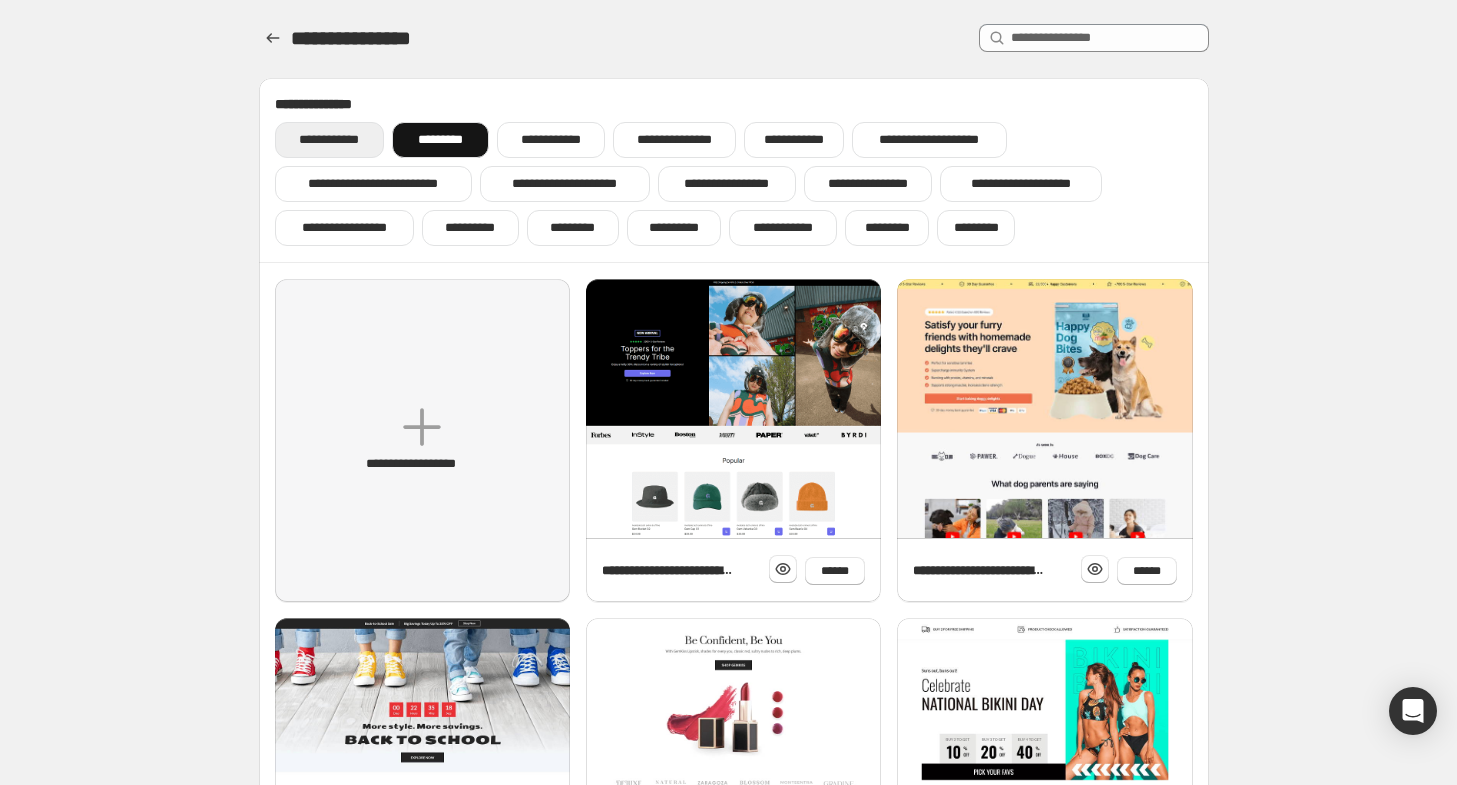 click on "**********" at bounding box center (330, 140) 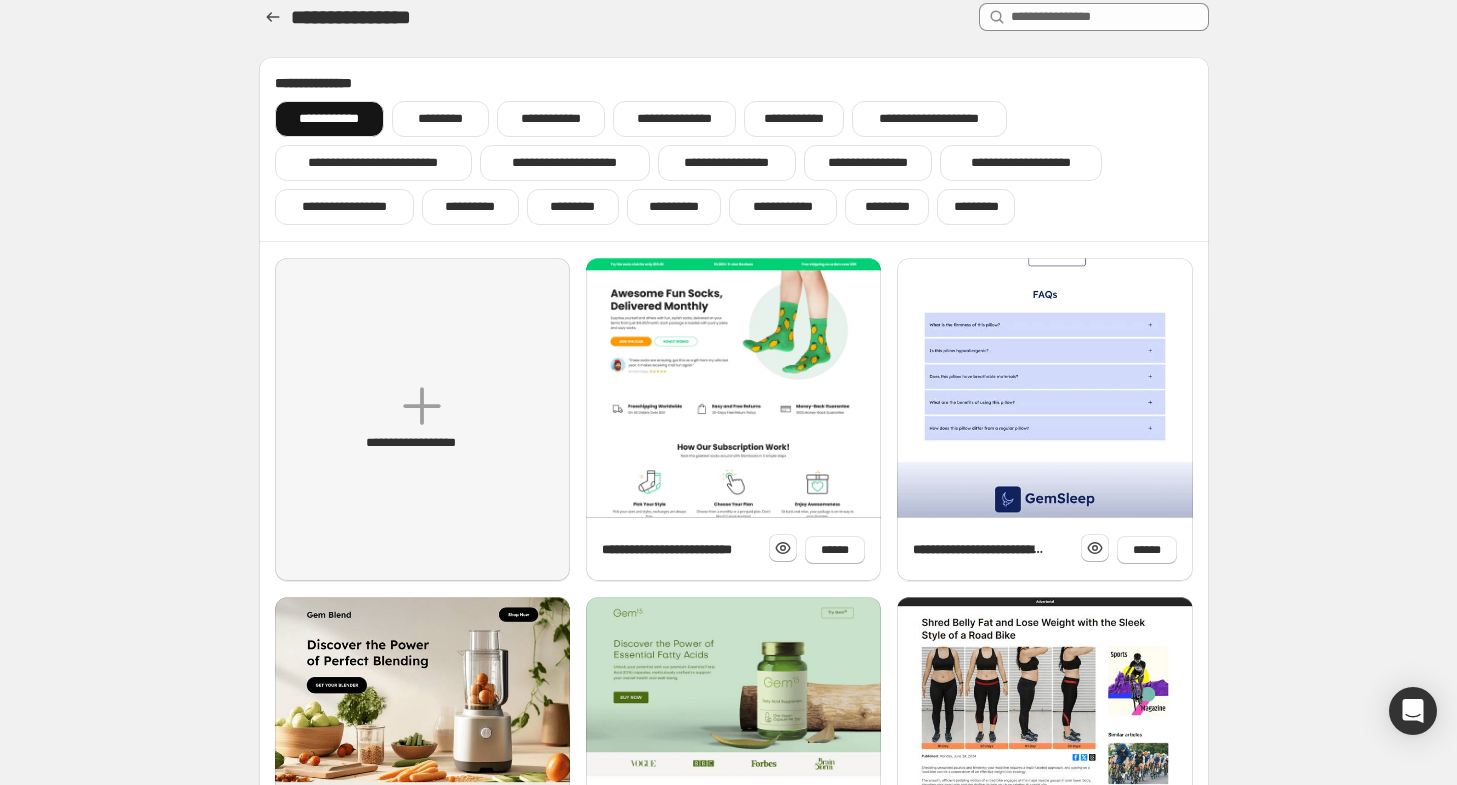scroll, scrollTop: 0, scrollLeft: 0, axis: both 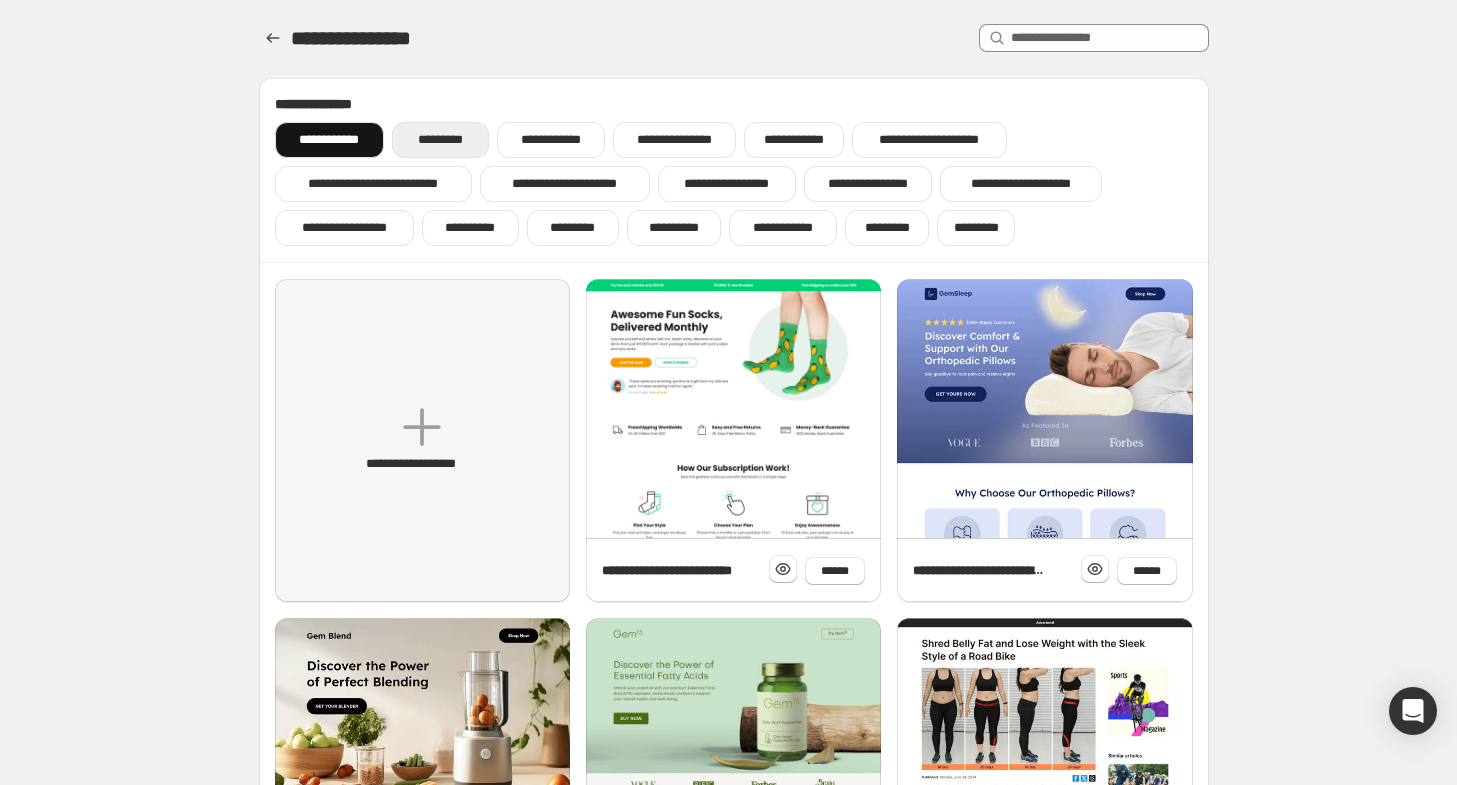 click on "*********" at bounding box center [440, 140] 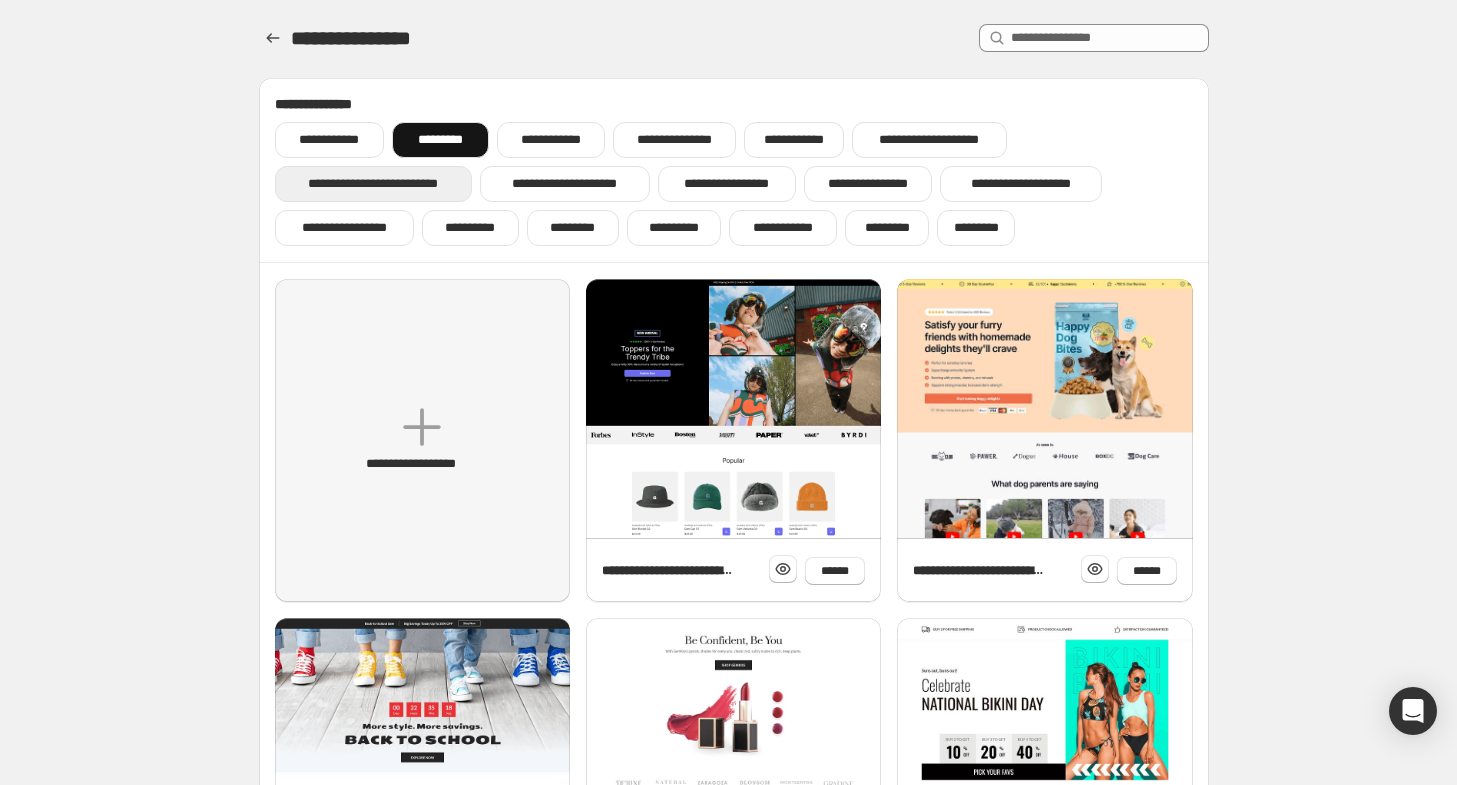 click on "**********" at bounding box center (373, 184) 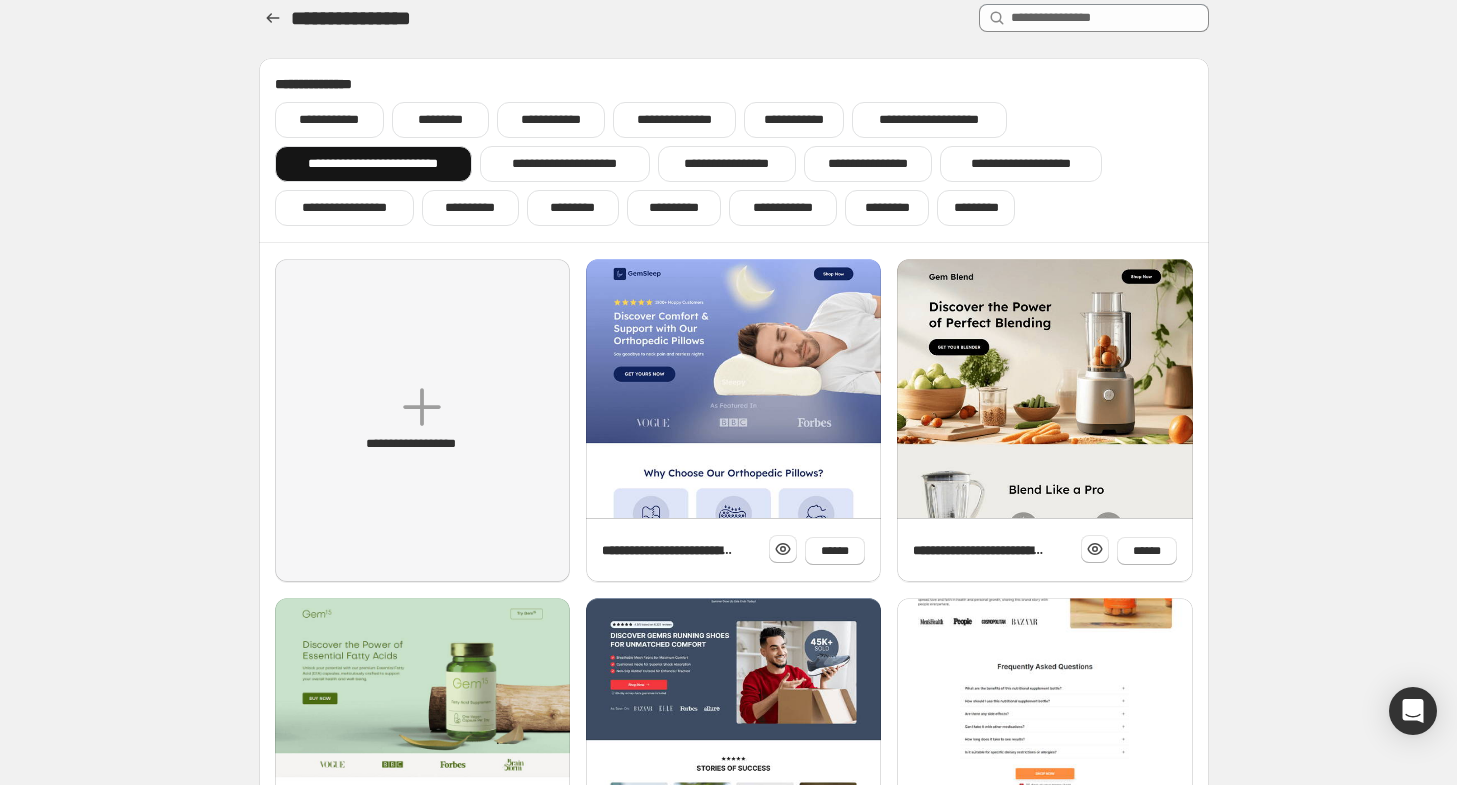 scroll, scrollTop: 0, scrollLeft: 0, axis: both 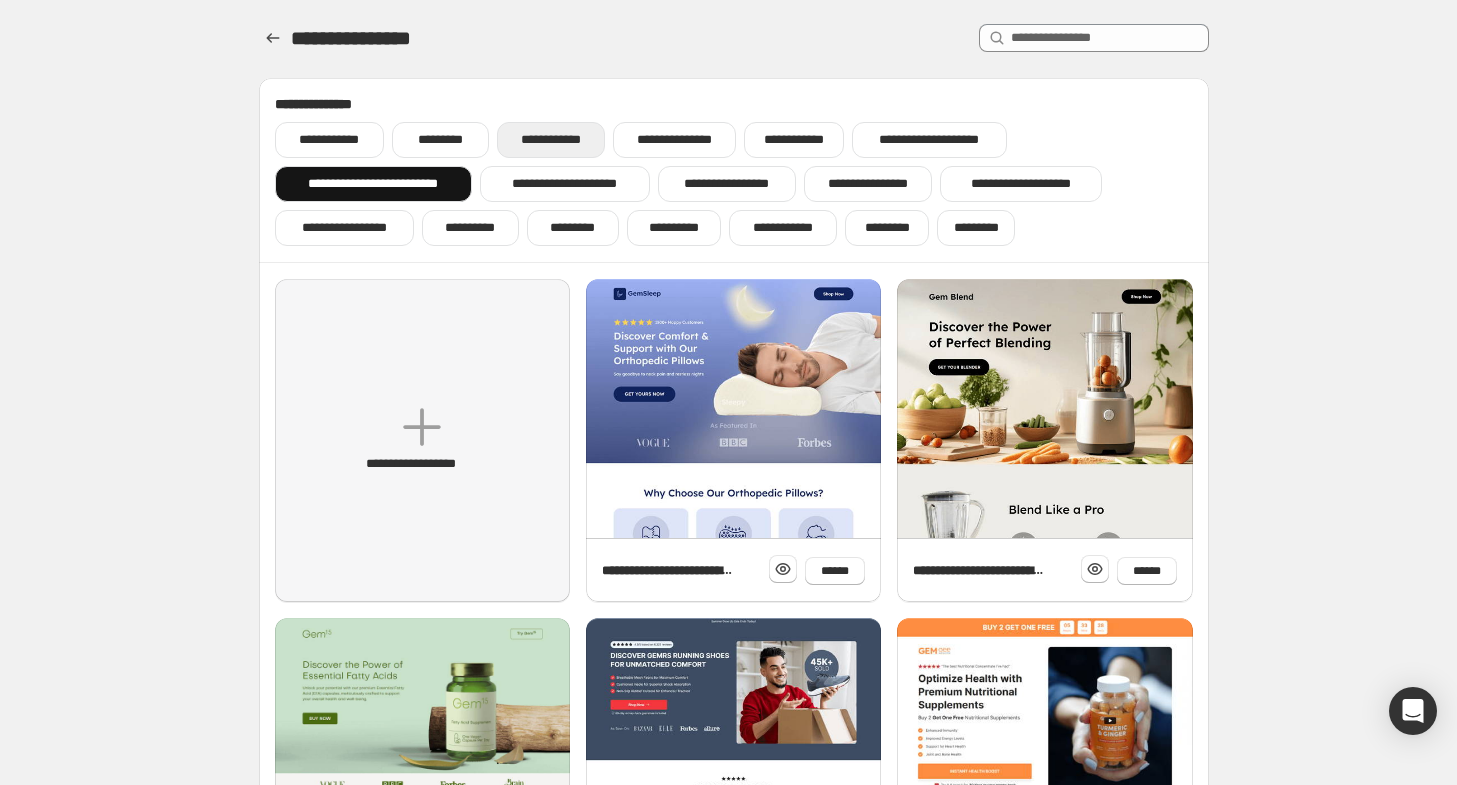 click on "**********" at bounding box center (551, 140) 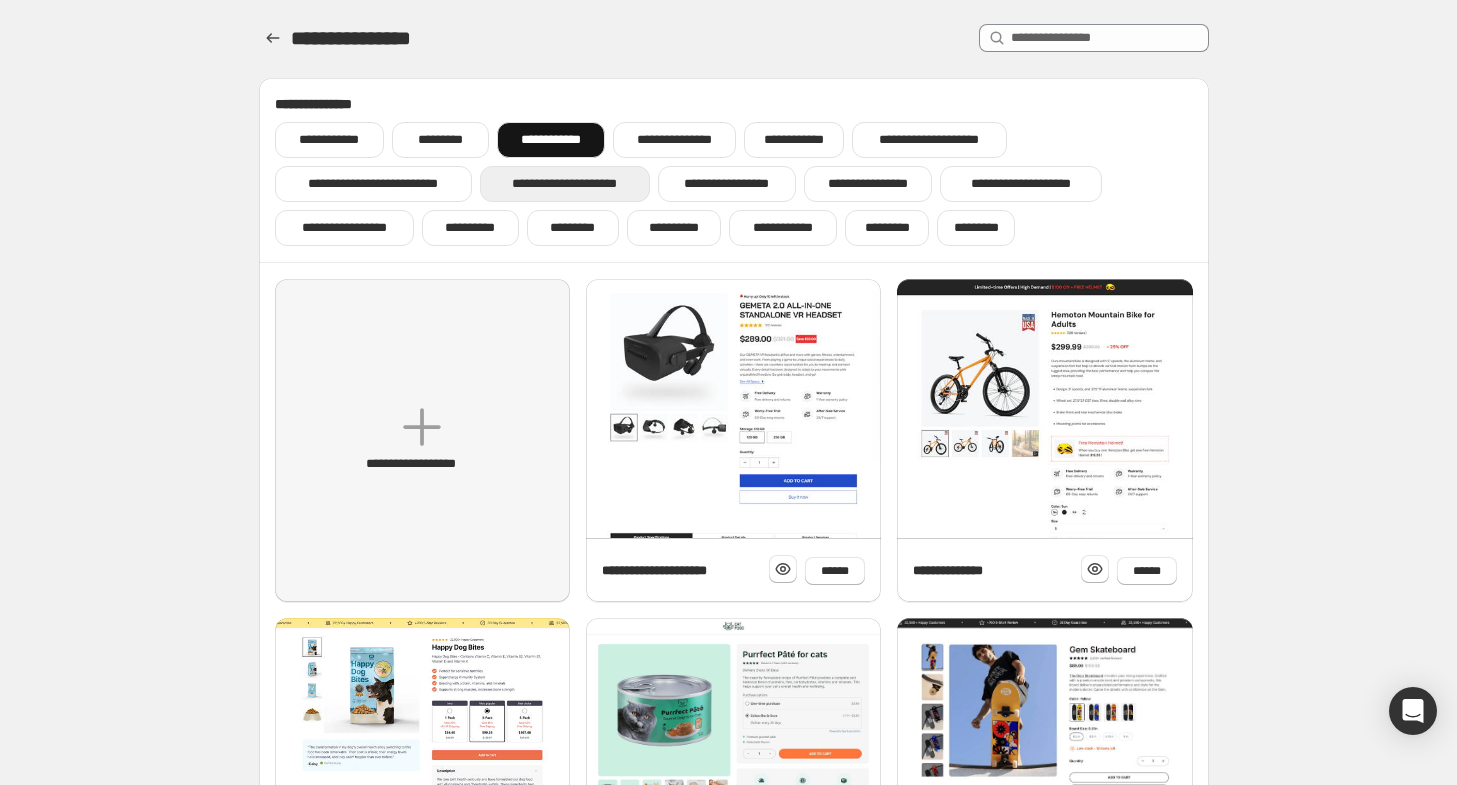 click on "**********" at bounding box center [565, 184] 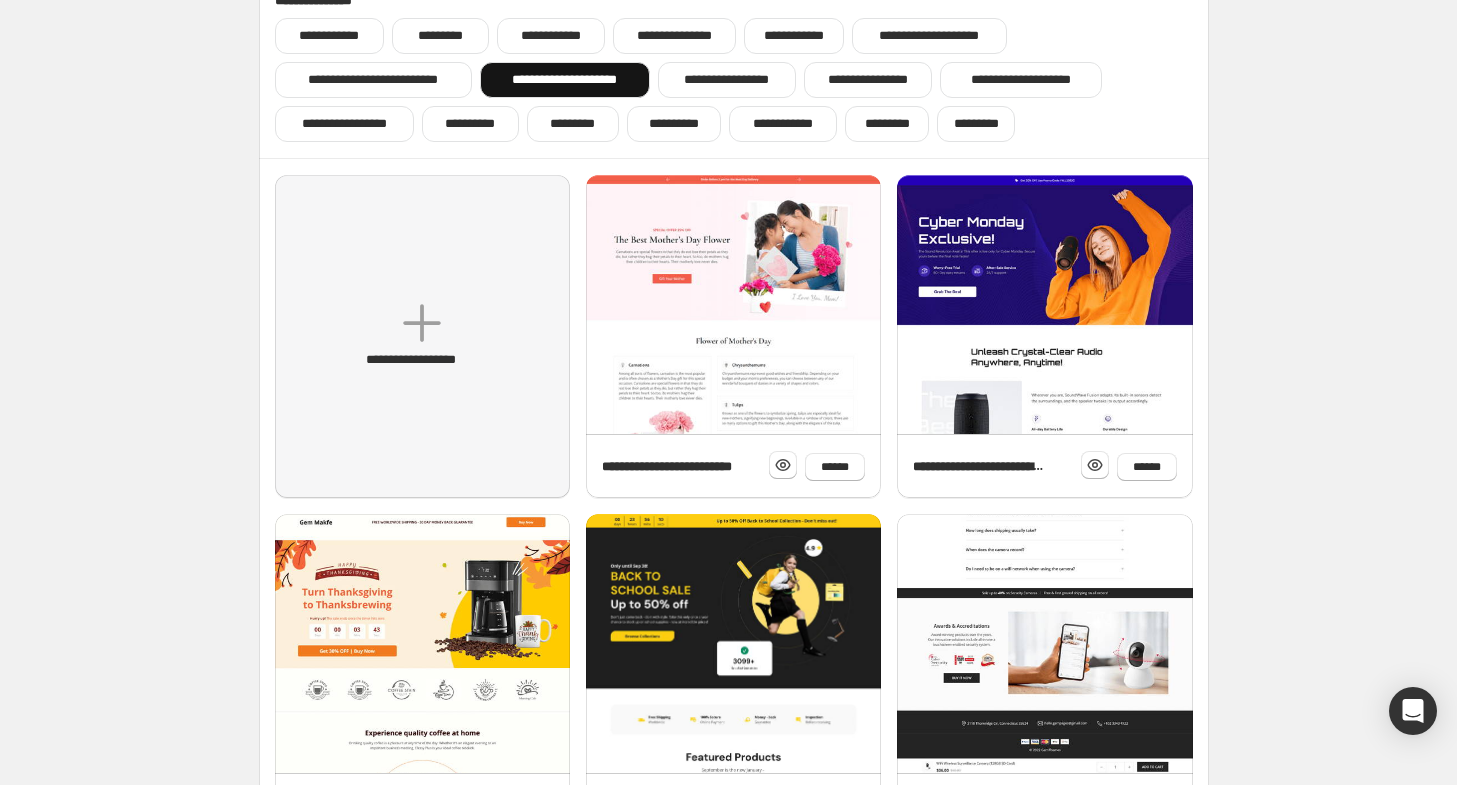 scroll, scrollTop: 0, scrollLeft: 0, axis: both 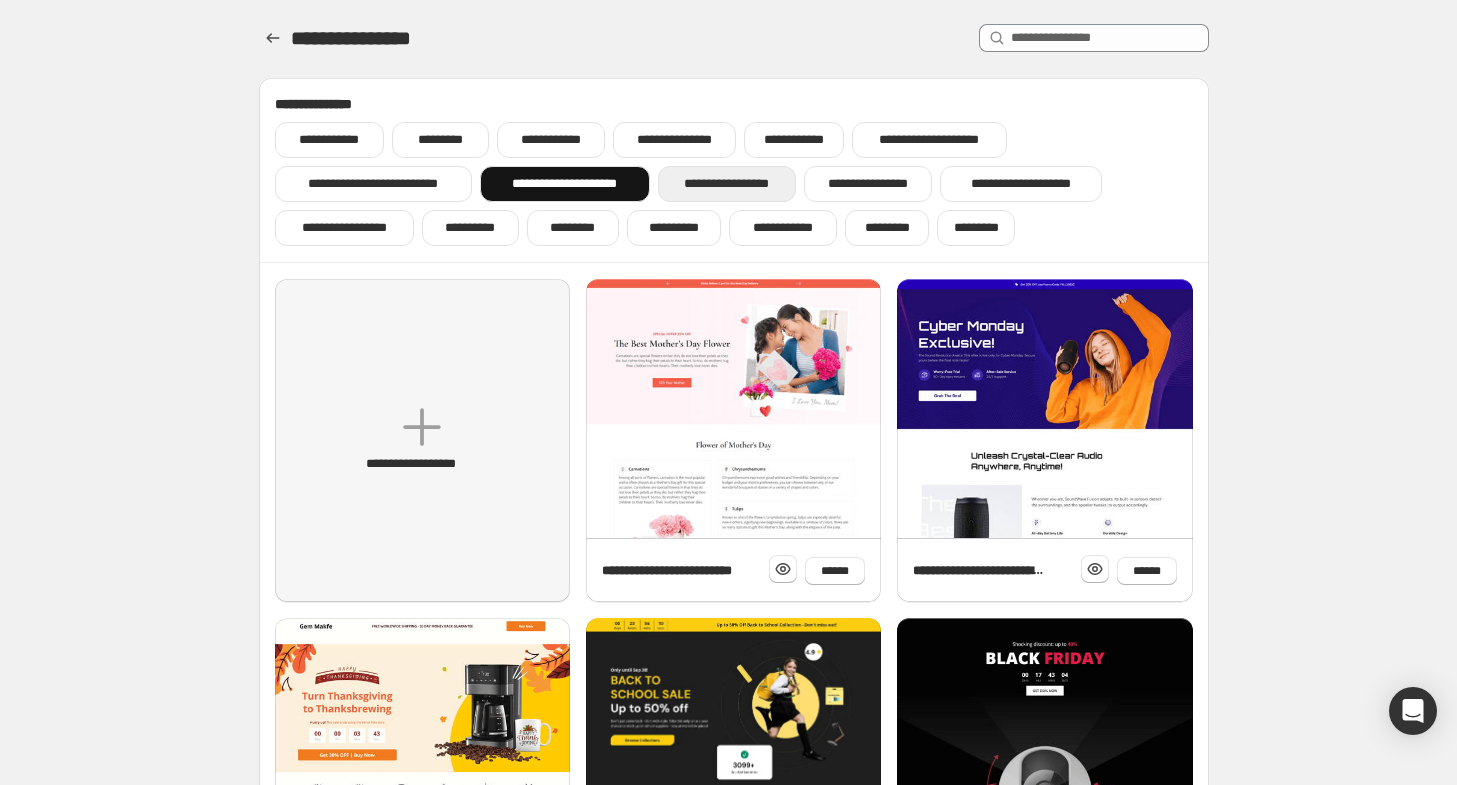 click on "**********" at bounding box center [727, 184] 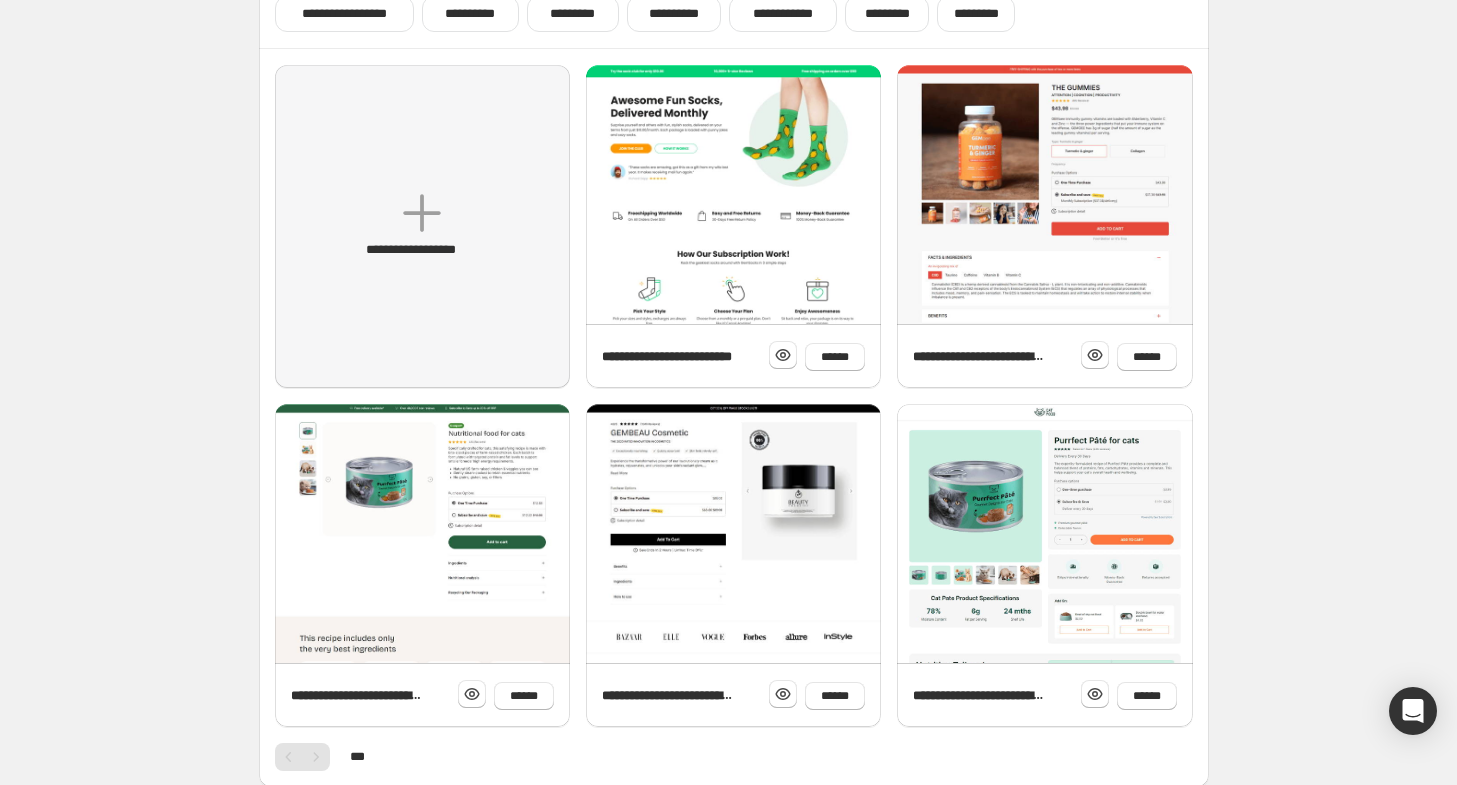 scroll, scrollTop: 0, scrollLeft: 0, axis: both 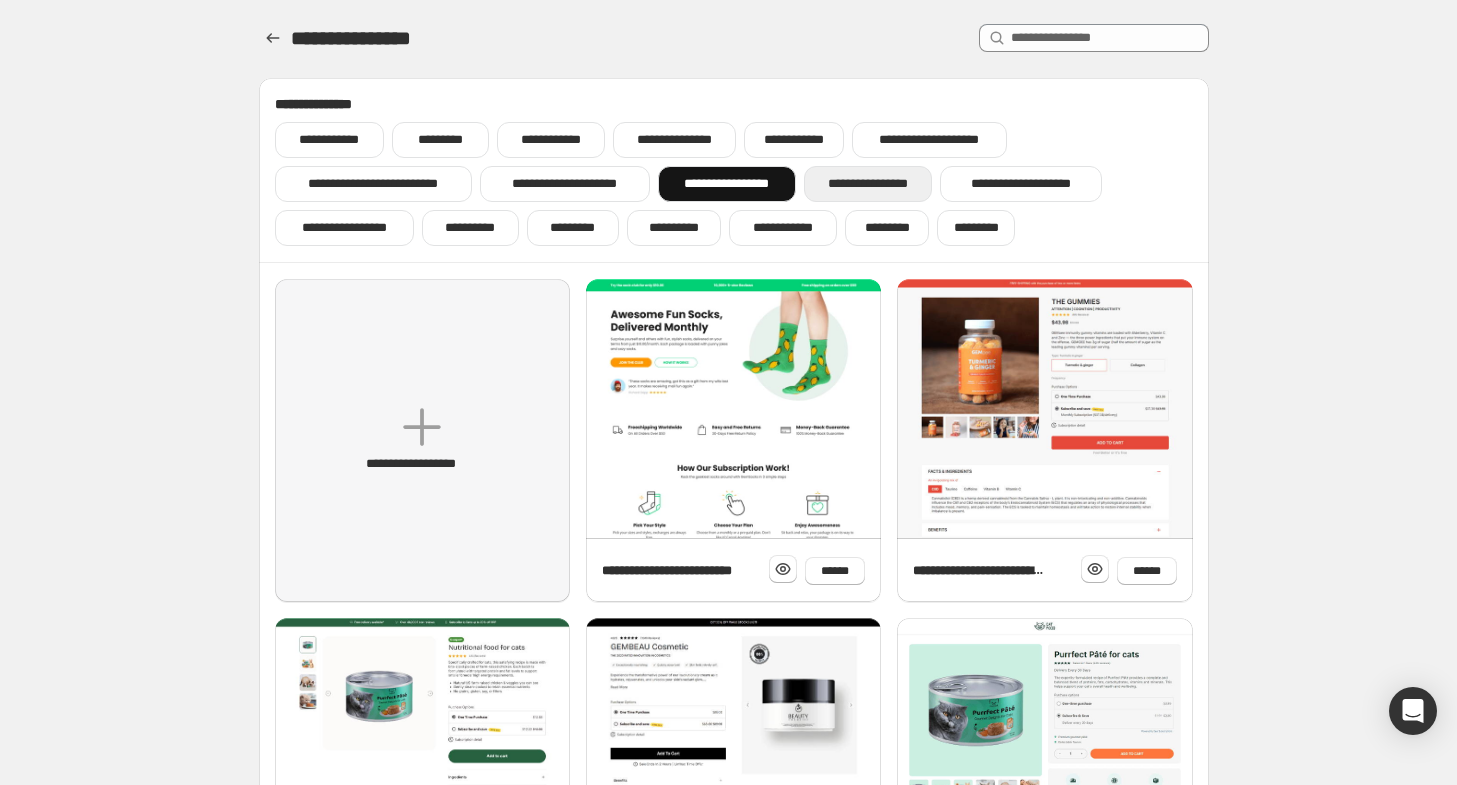 click on "**********" at bounding box center [868, 184] 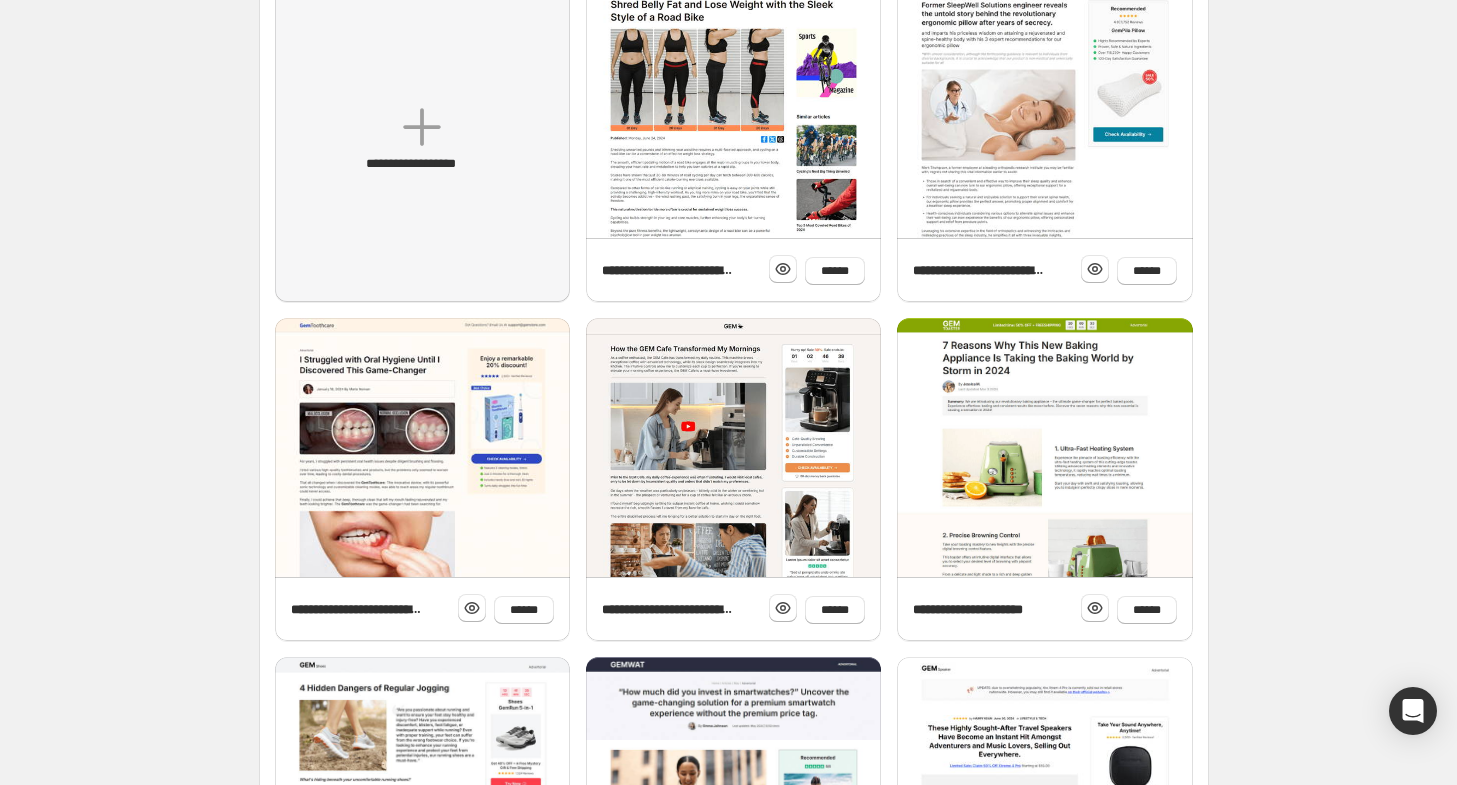 scroll, scrollTop: 0, scrollLeft: 0, axis: both 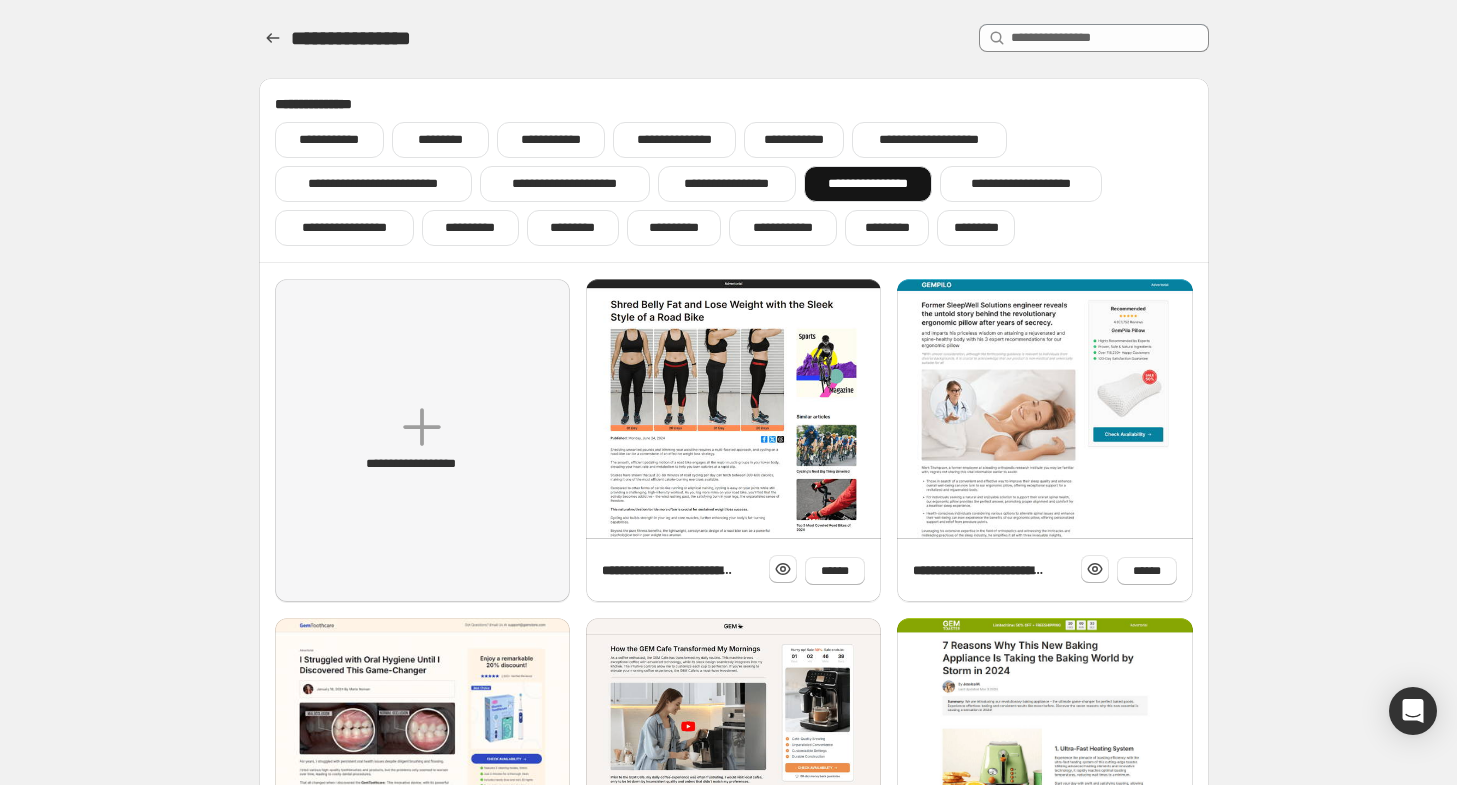 click on "**********" at bounding box center (734, 39) 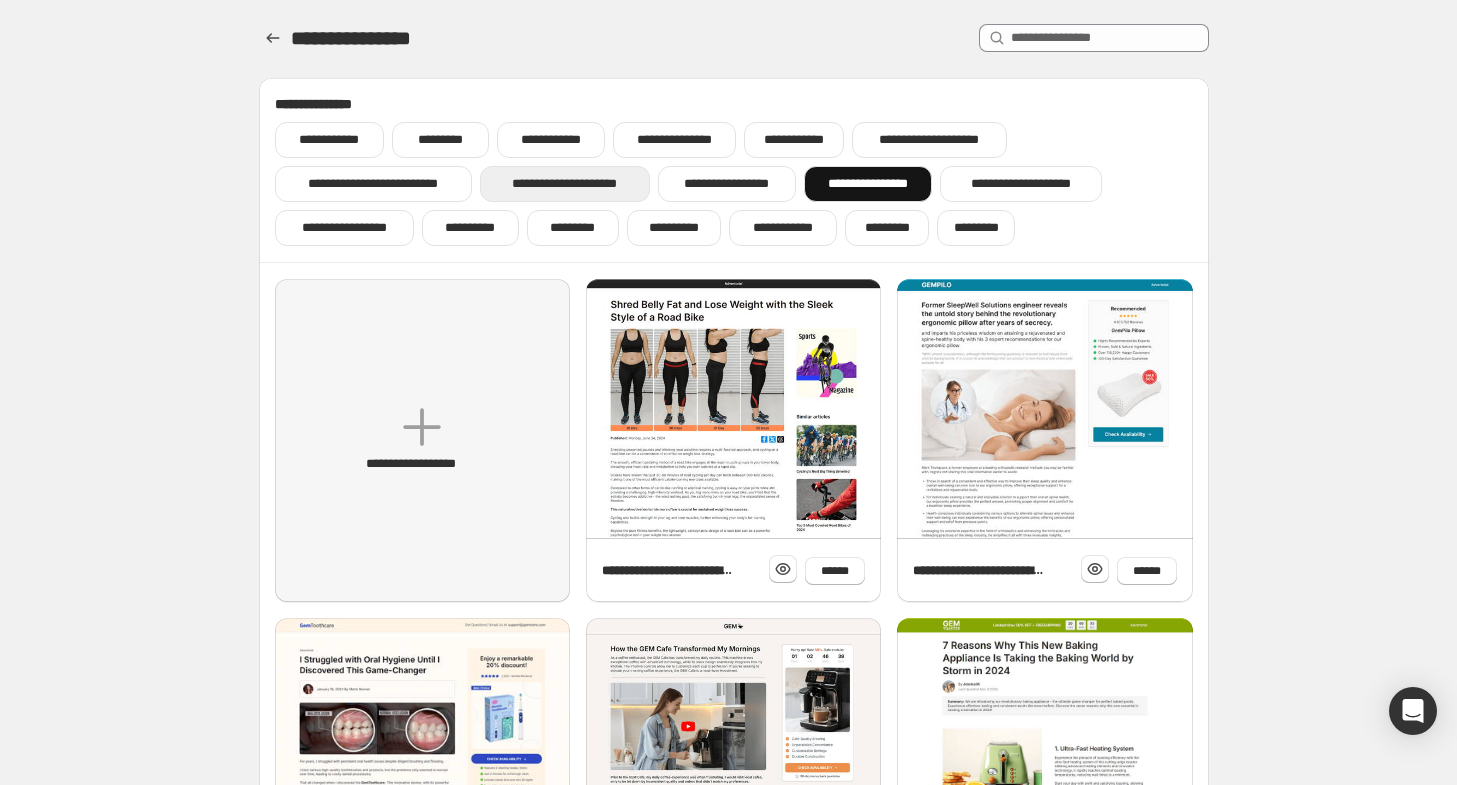 click on "**********" at bounding box center (565, 184) 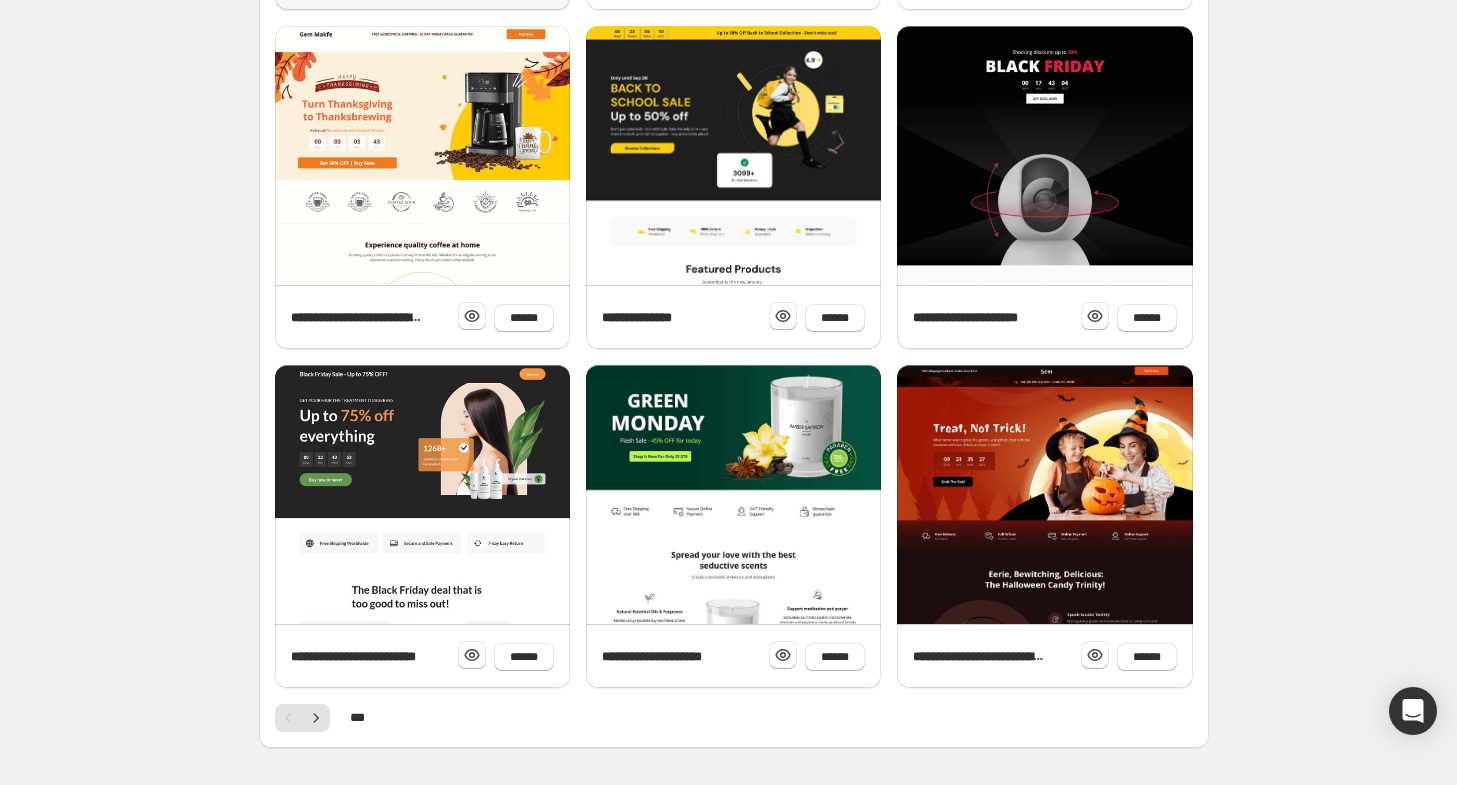 scroll, scrollTop: 600, scrollLeft: 0, axis: vertical 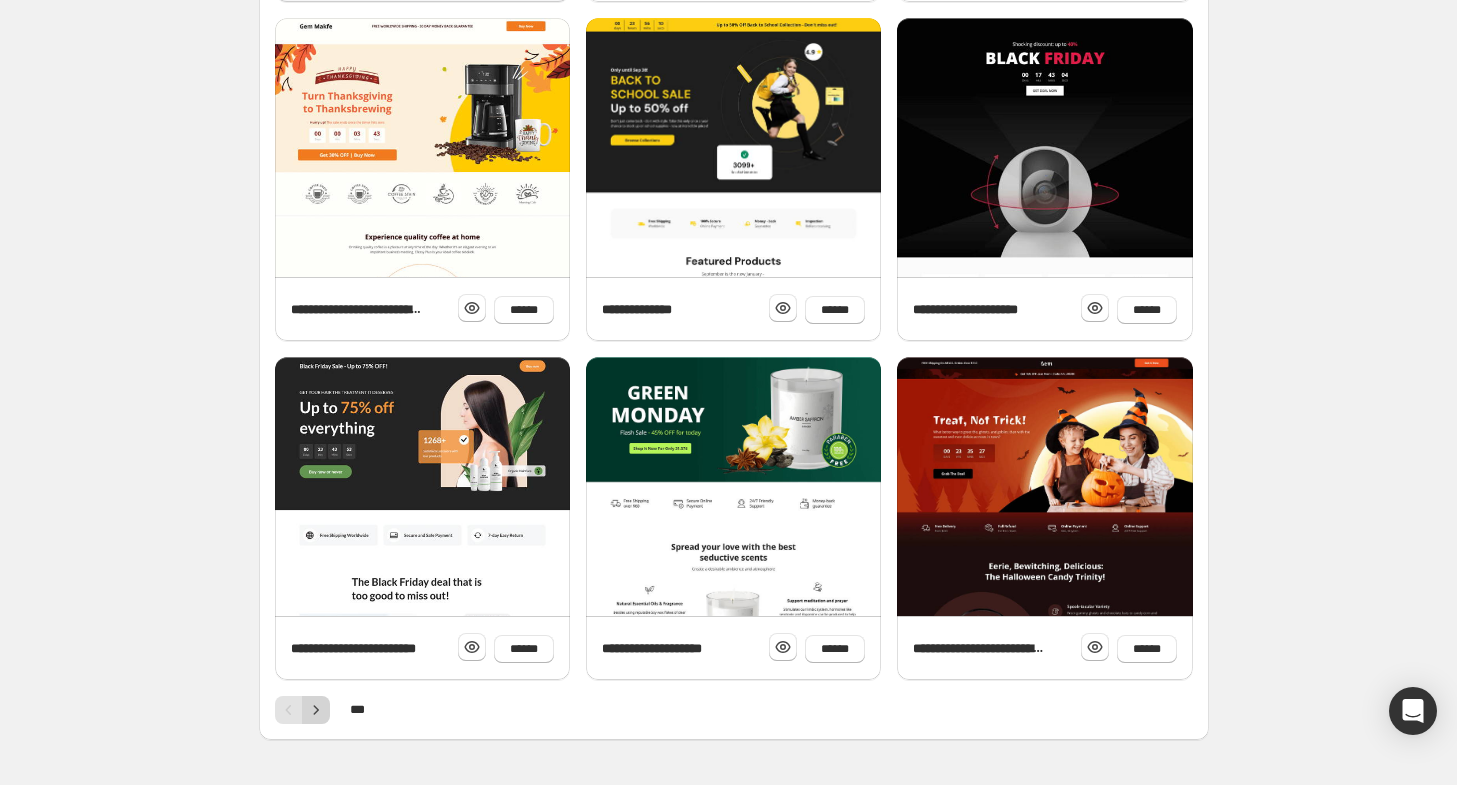 click 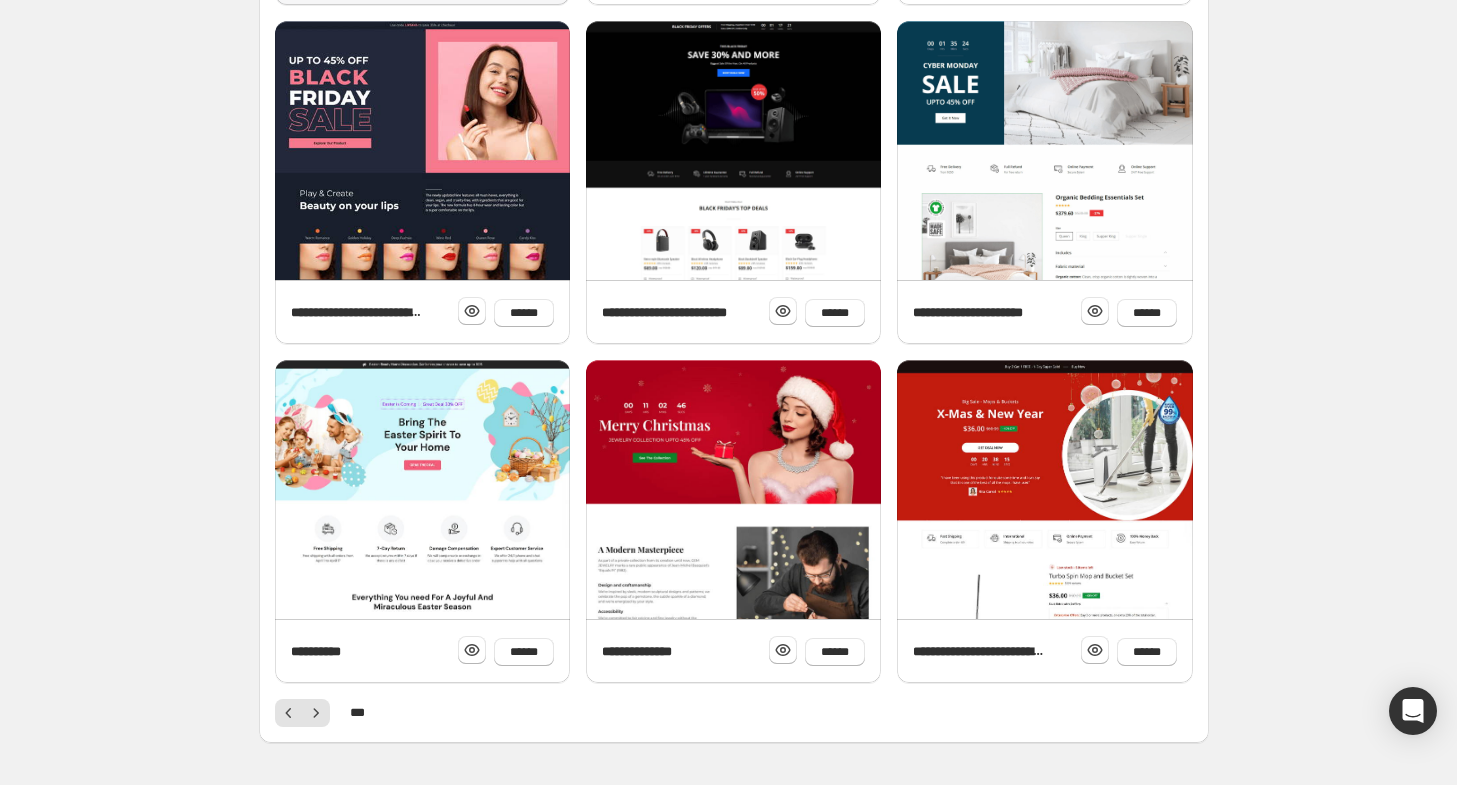 scroll, scrollTop: 600, scrollLeft: 0, axis: vertical 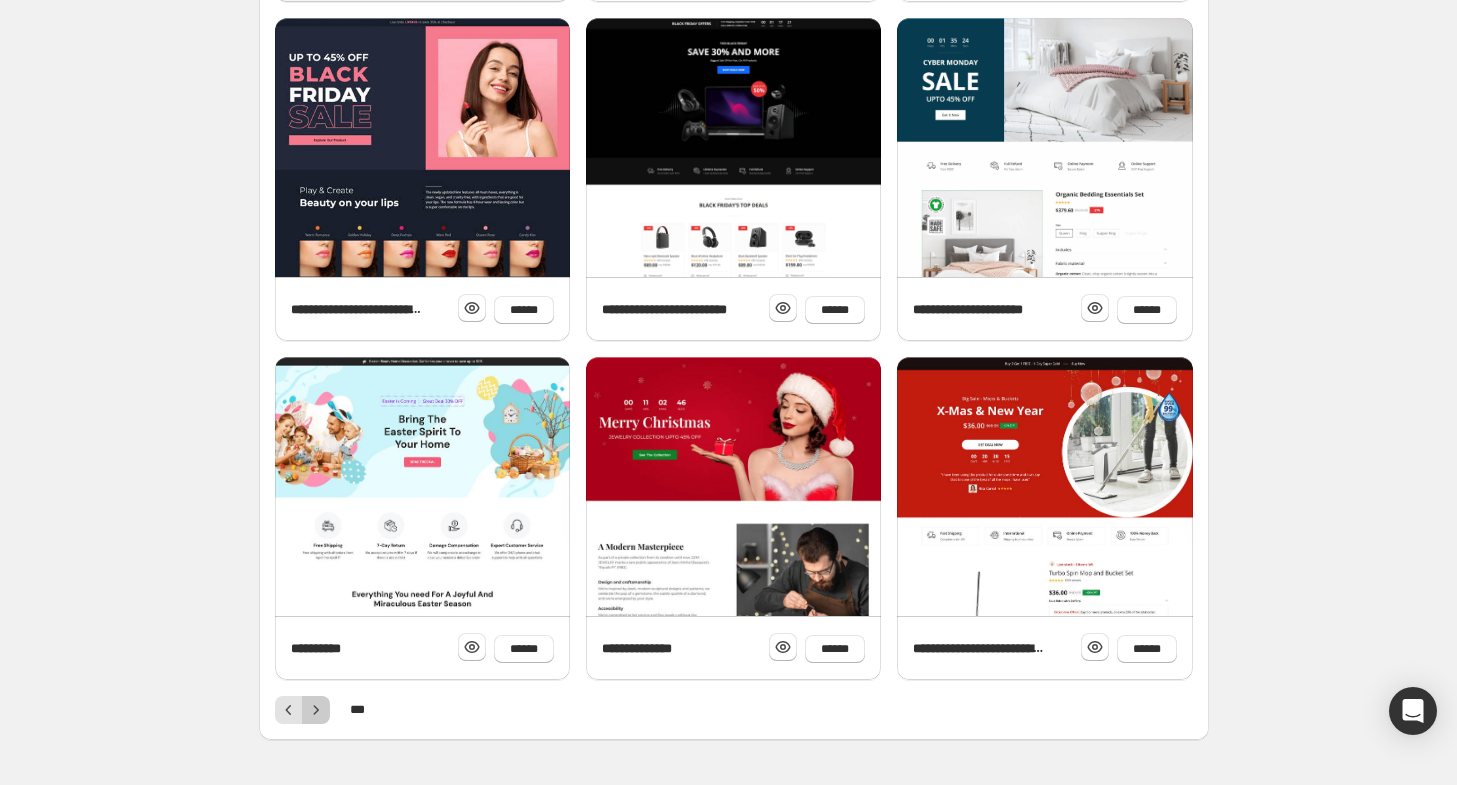 click 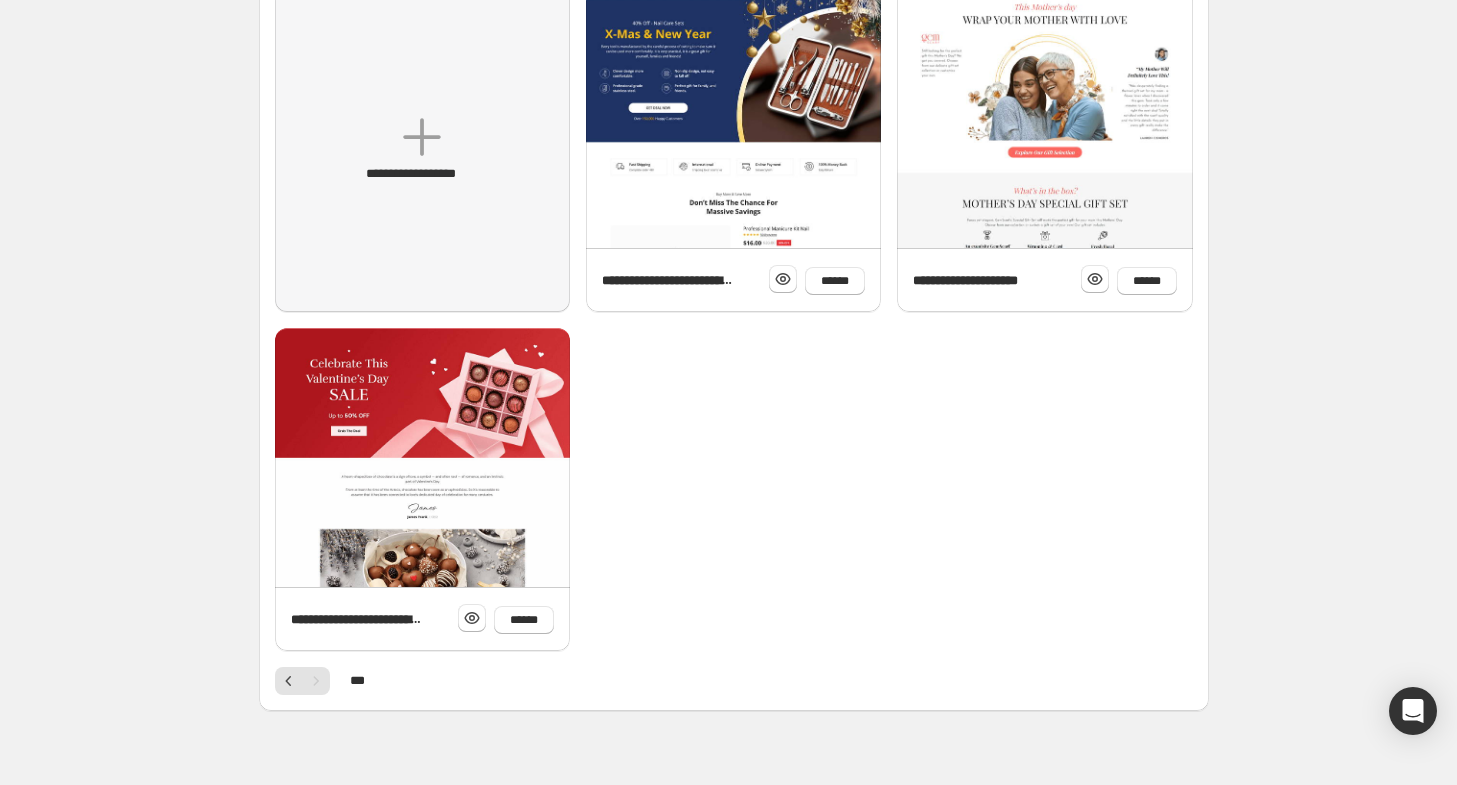 scroll, scrollTop: 300, scrollLeft: 0, axis: vertical 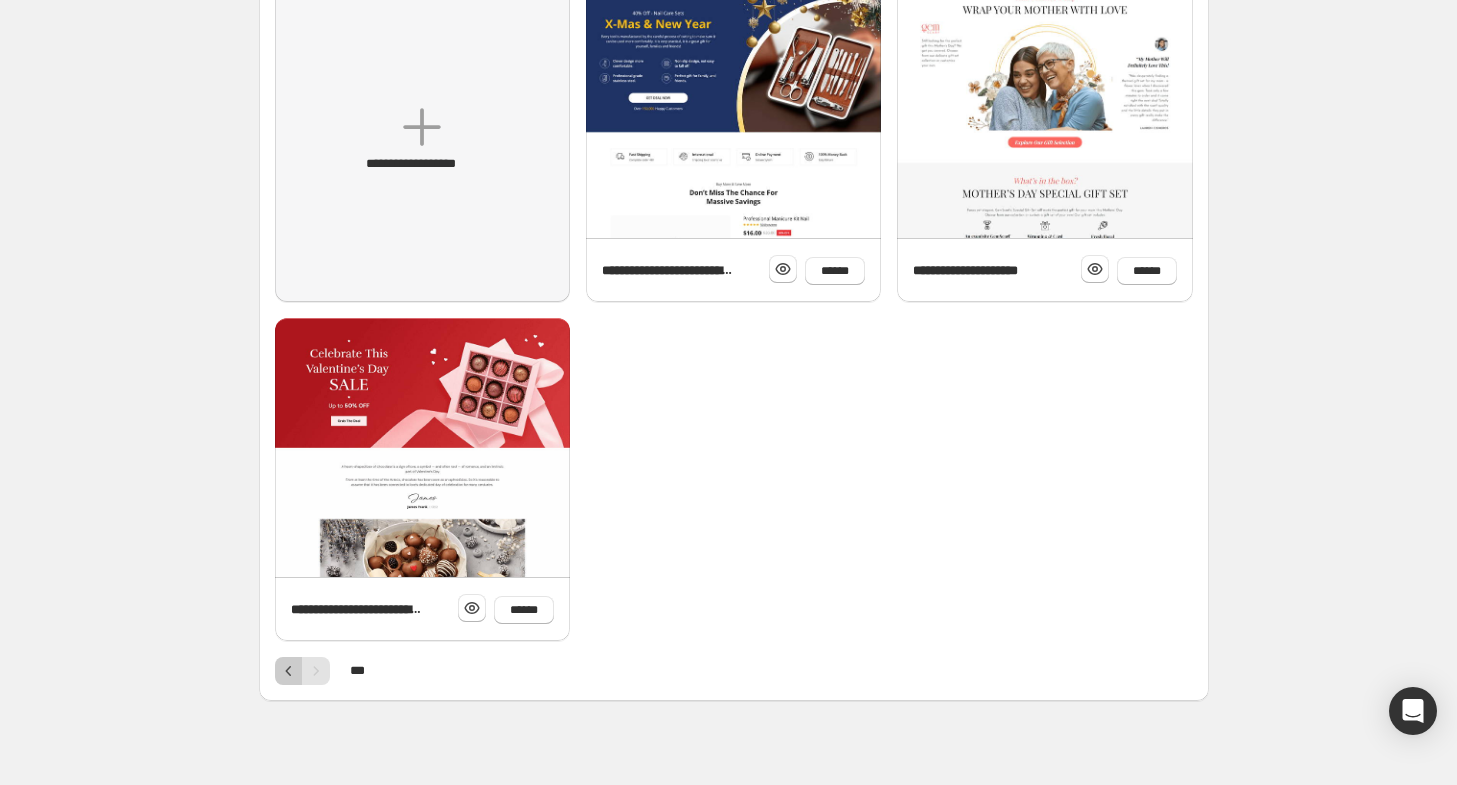 click 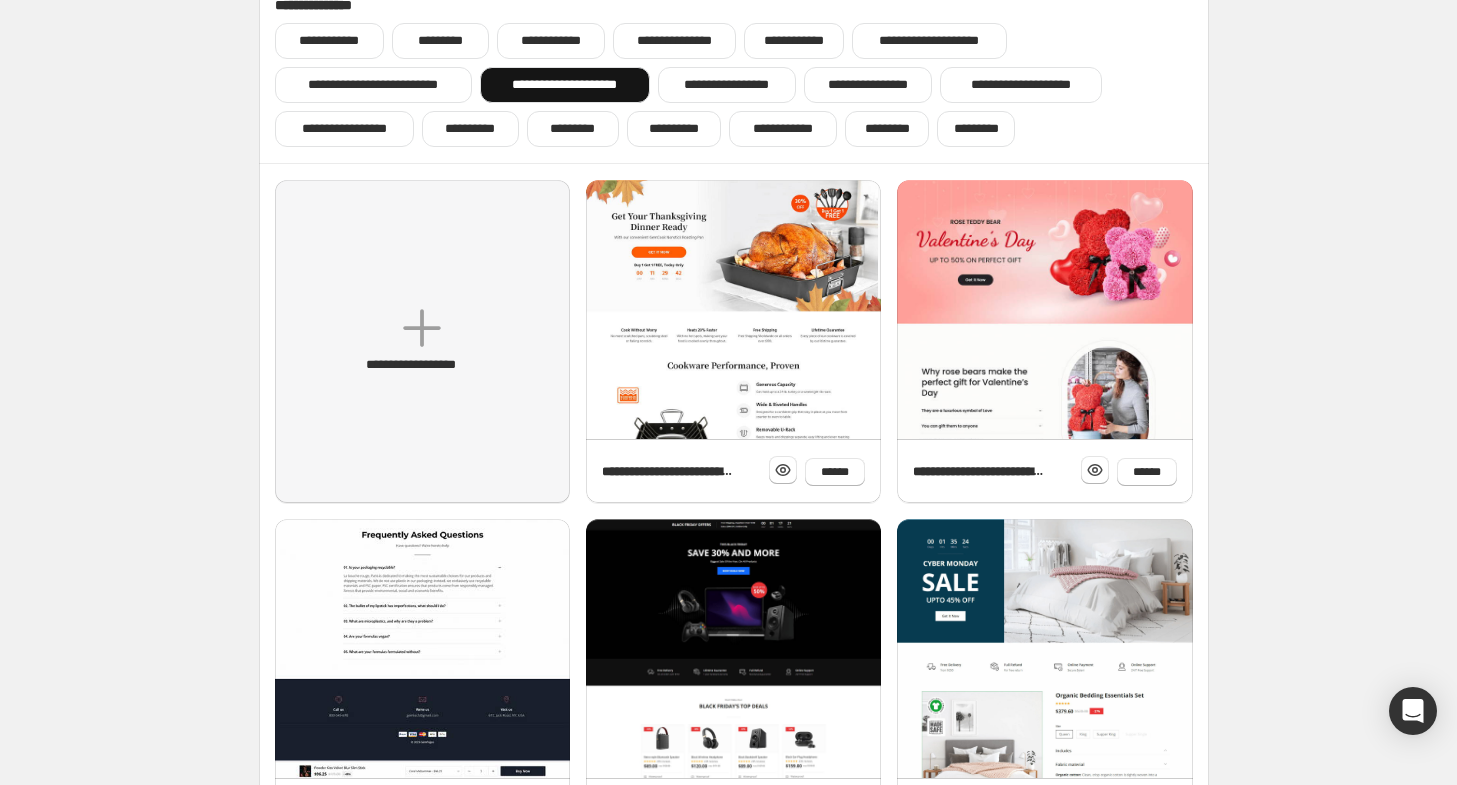 scroll, scrollTop: 0, scrollLeft: 0, axis: both 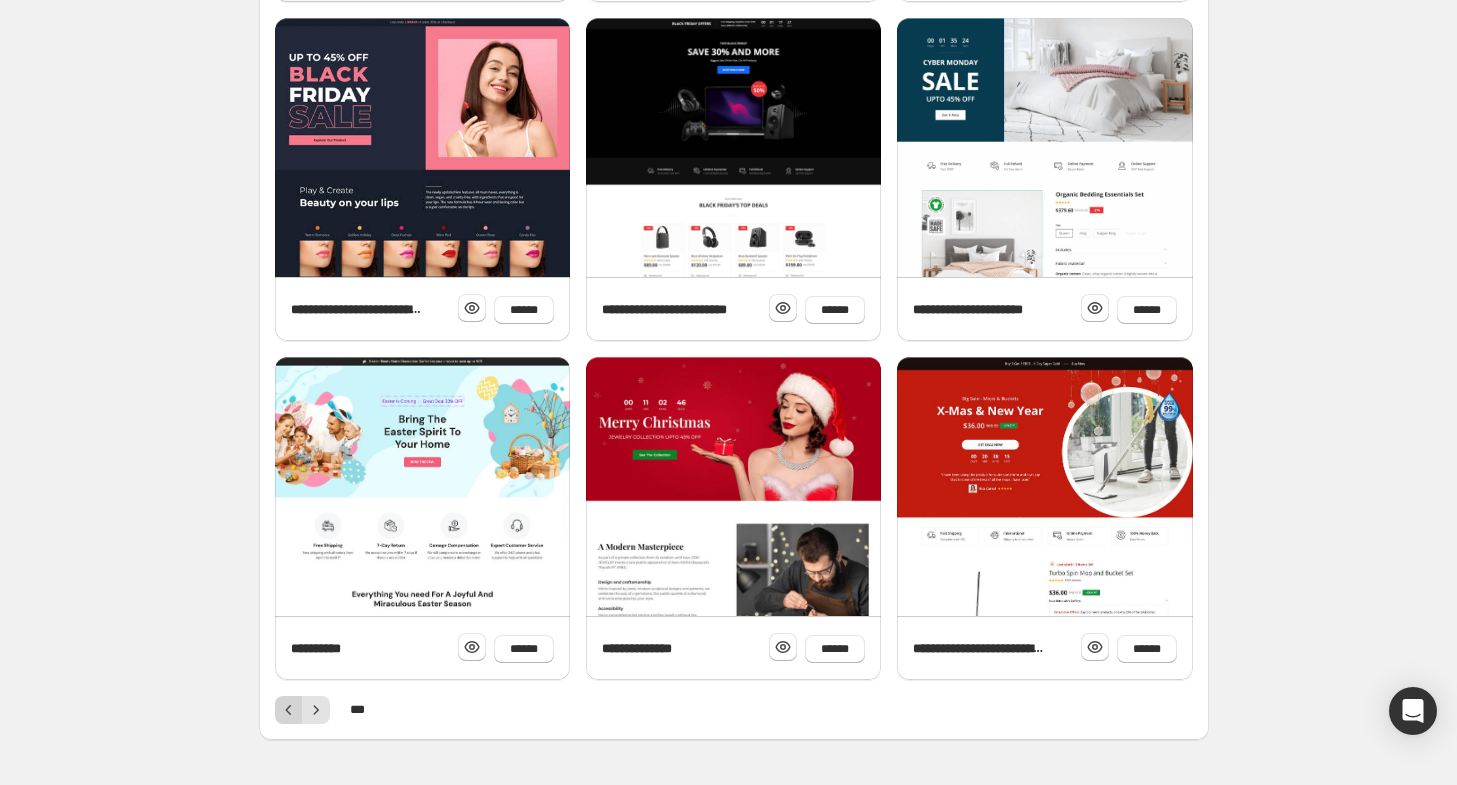 click at bounding box center (289, 710) 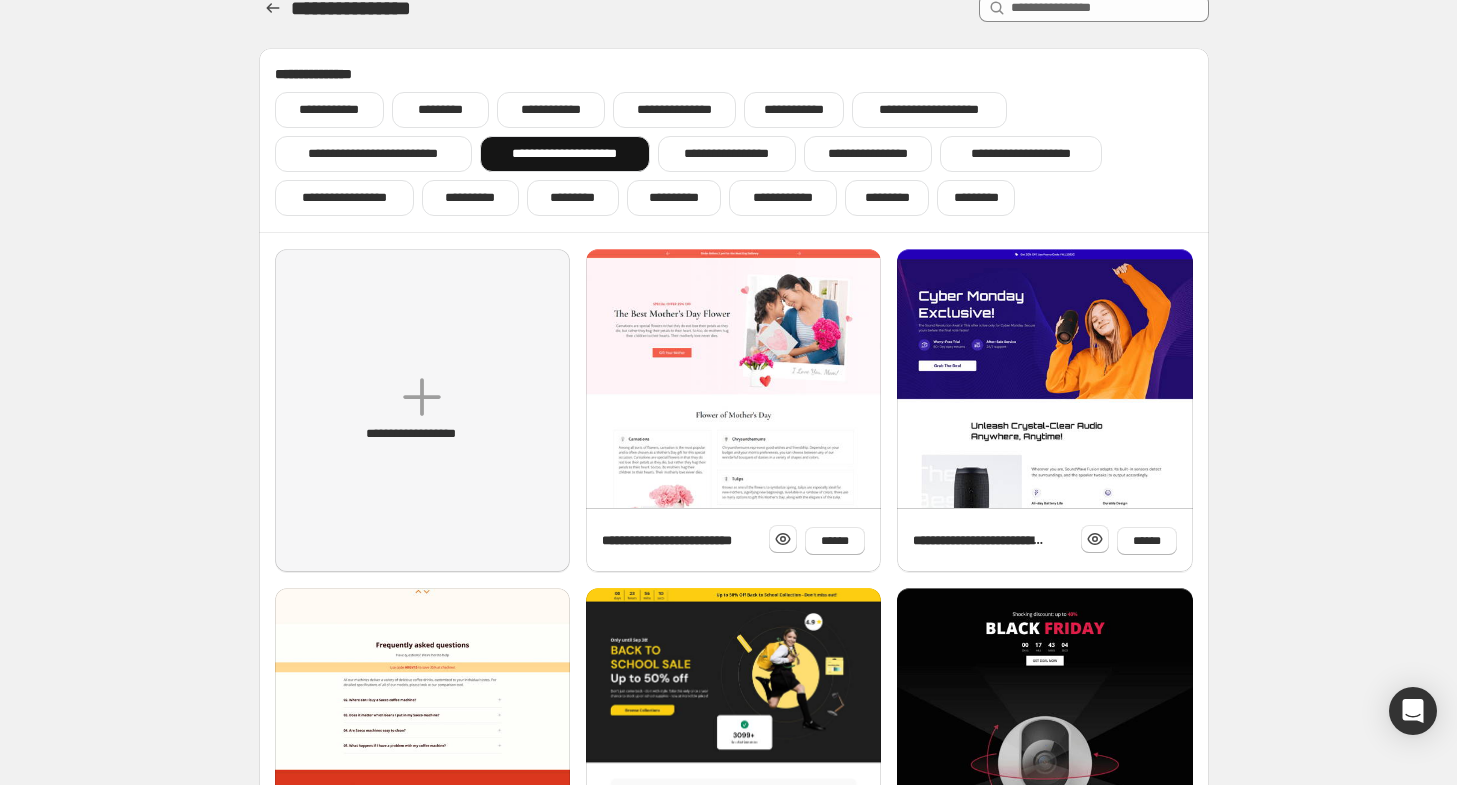 scroll, scrollTop: 0, scrollLeft: 0, axis: both 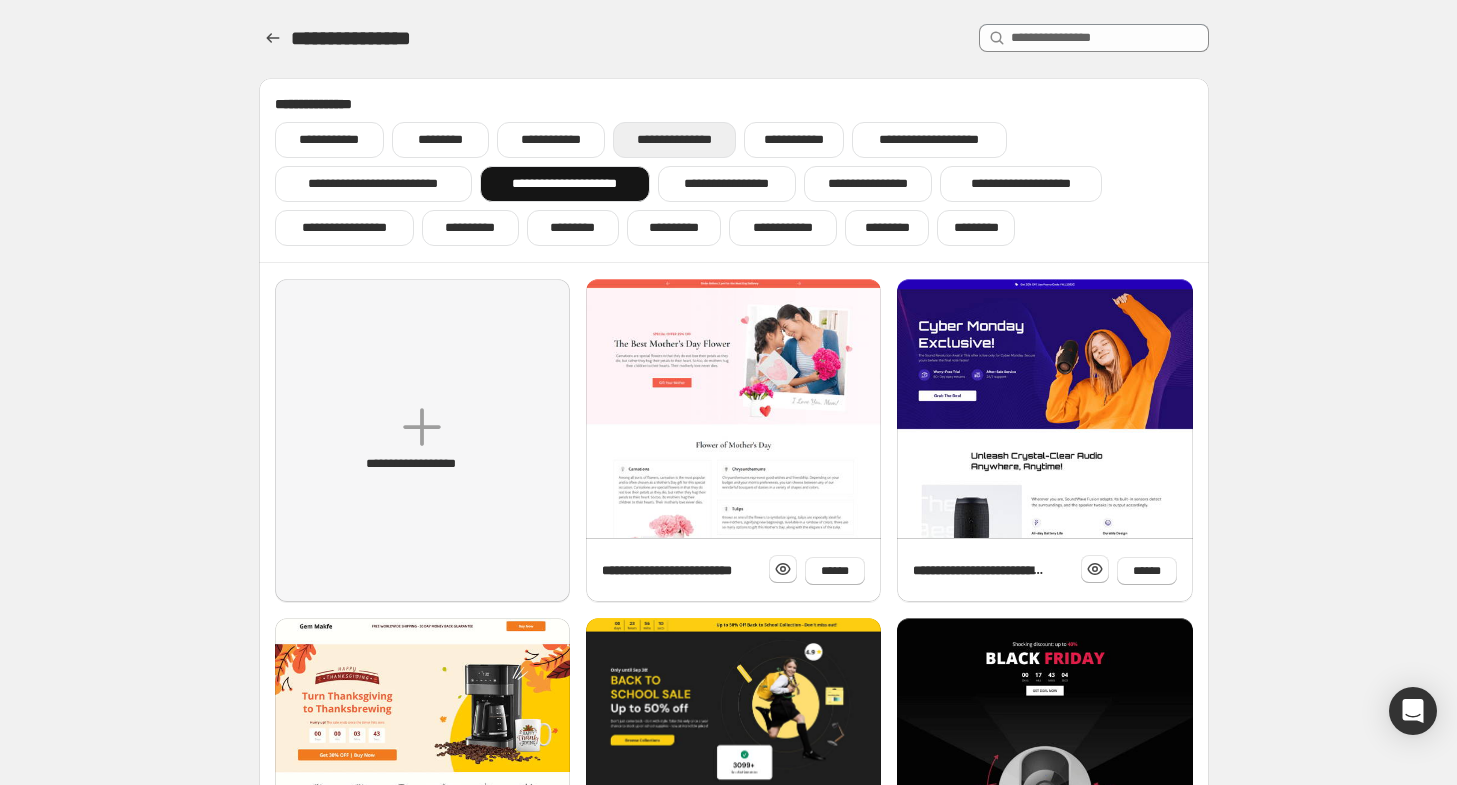 click on "**********" at bounding box center [674, 140] 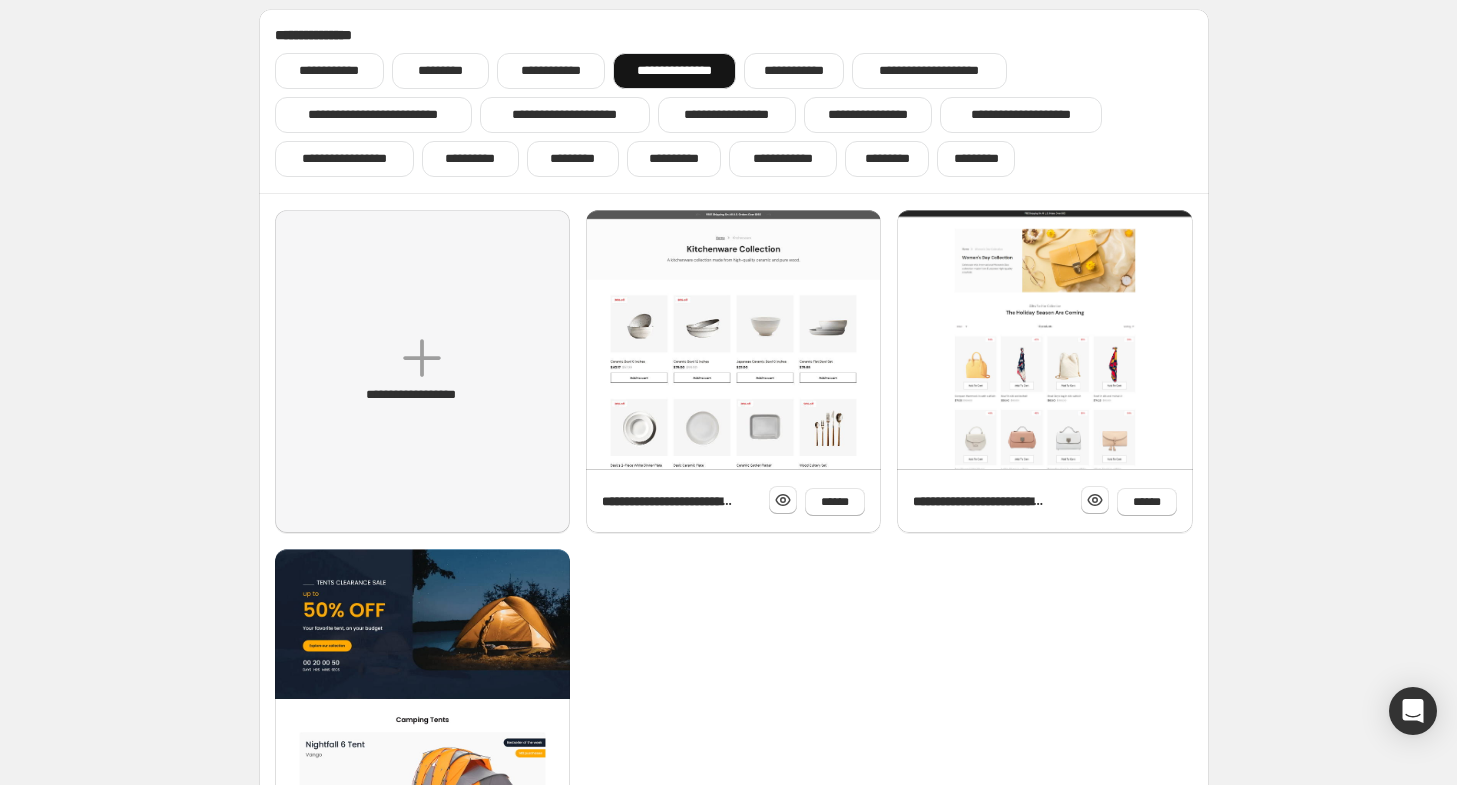scroll, scrollTop: 0, scrollLeft: 0, axis: both 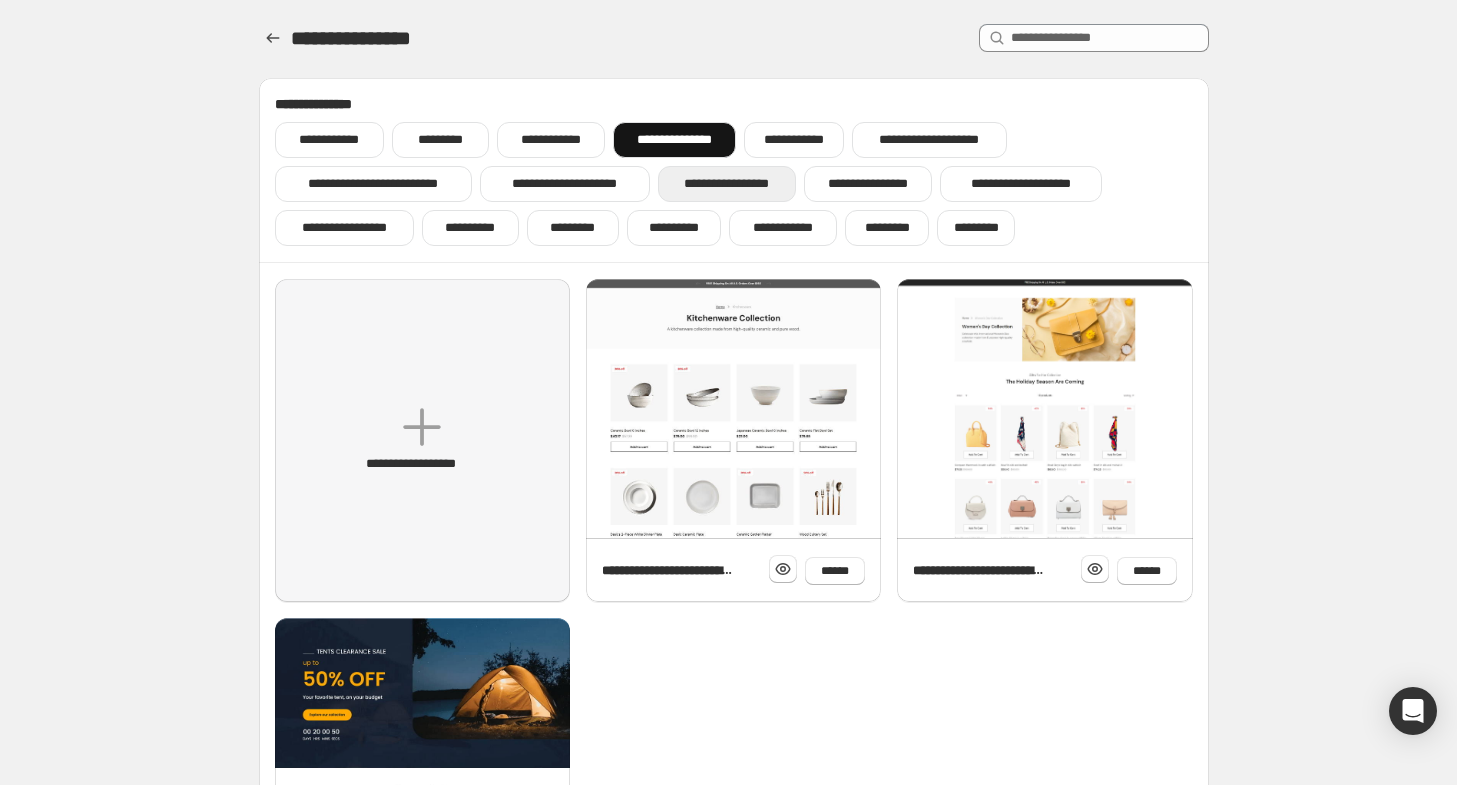 click on "**********" at bounding box center (727, 184) 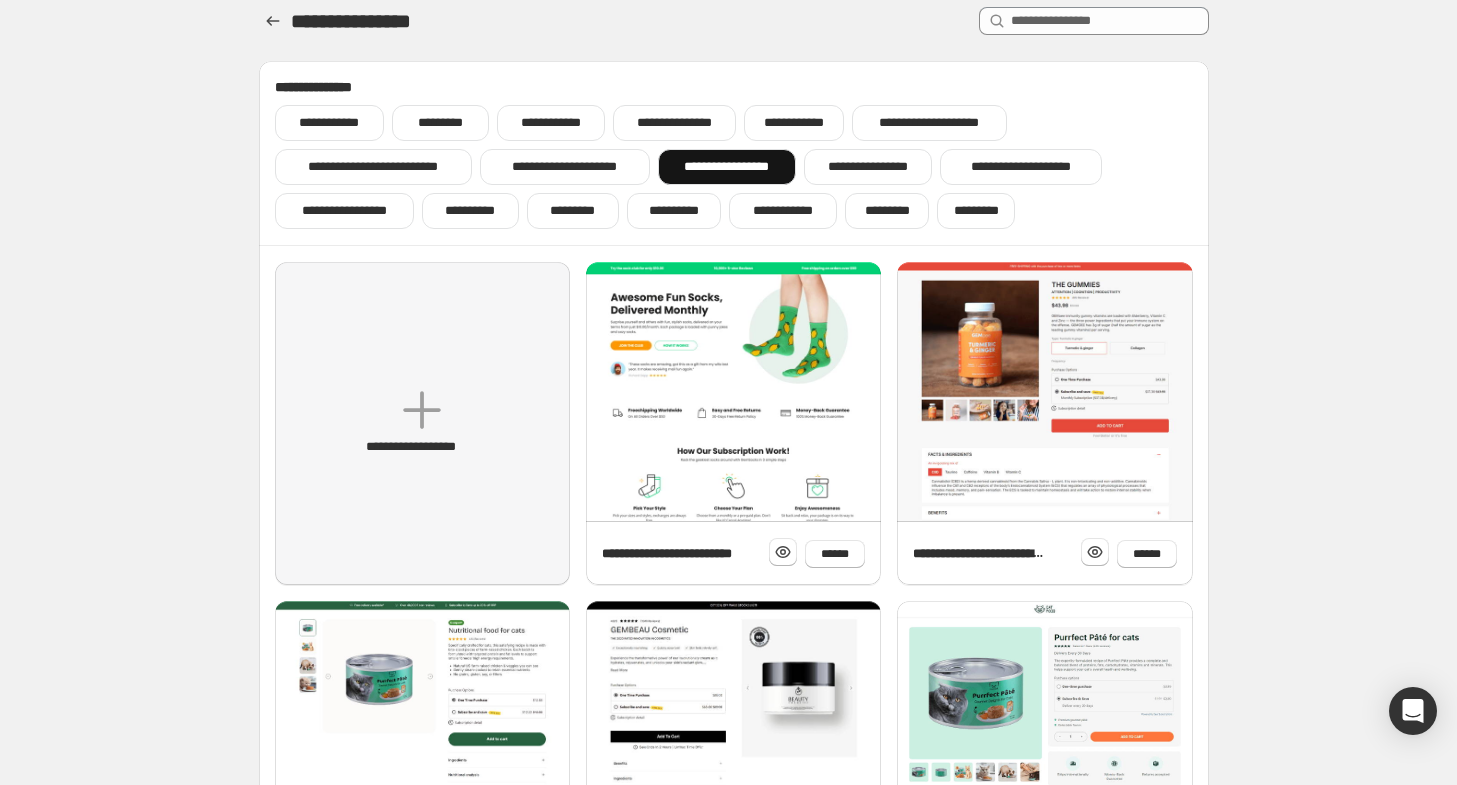 scroll, scrollTop: 15, scrollLeft: 0, axis: vertical 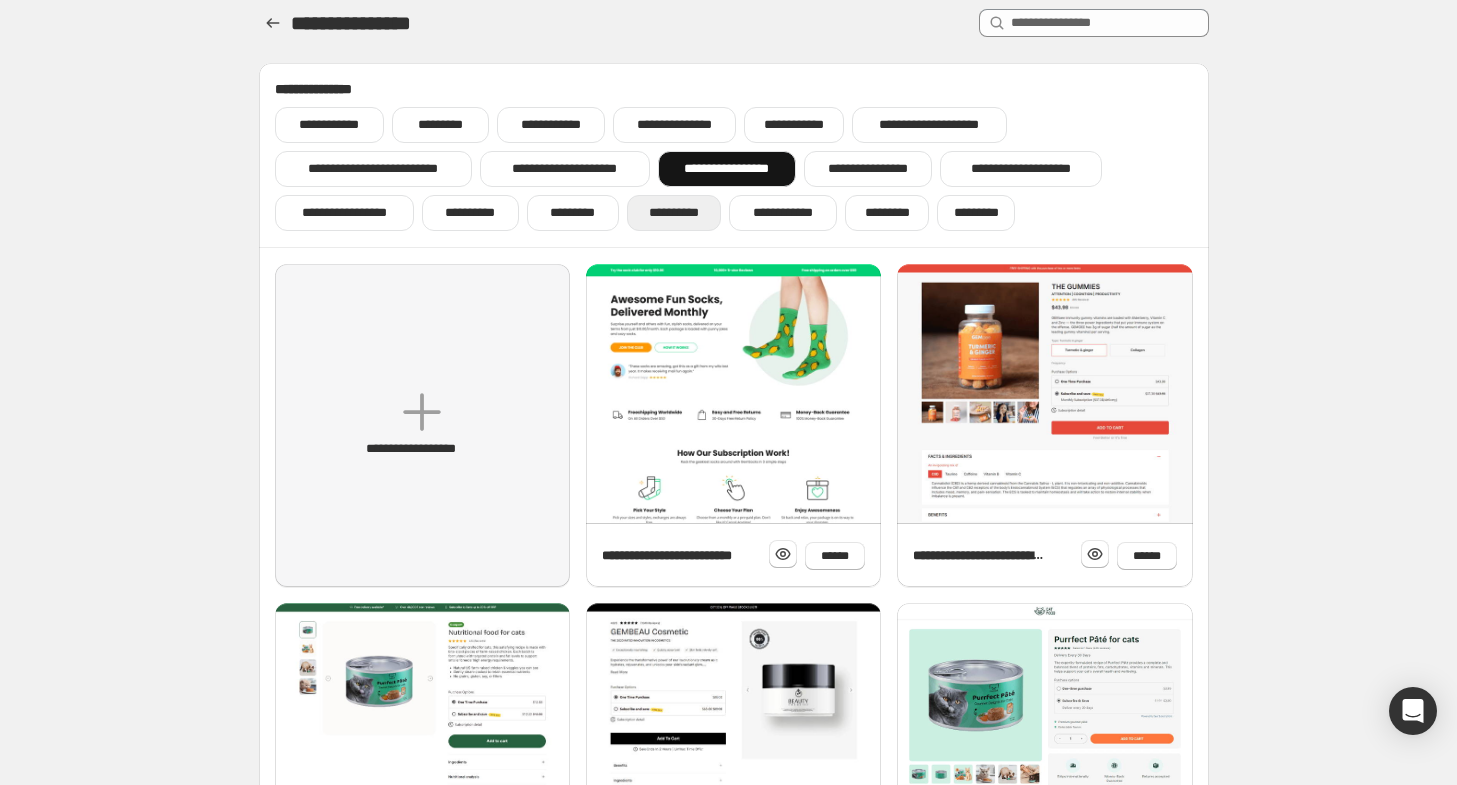 click on "**********" at bounding box center [674, 213] 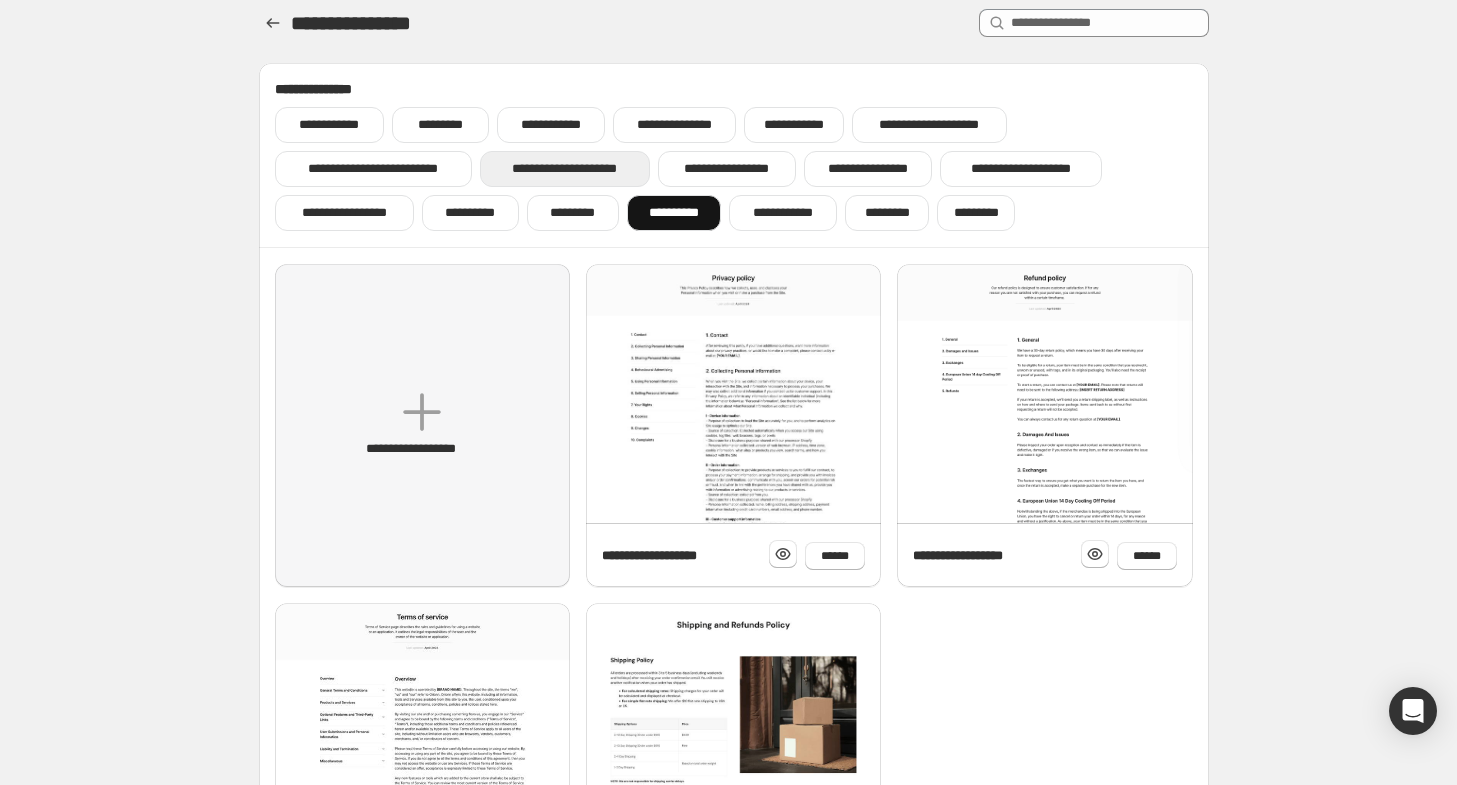 click on "**********" at bounding box center (565, 169) 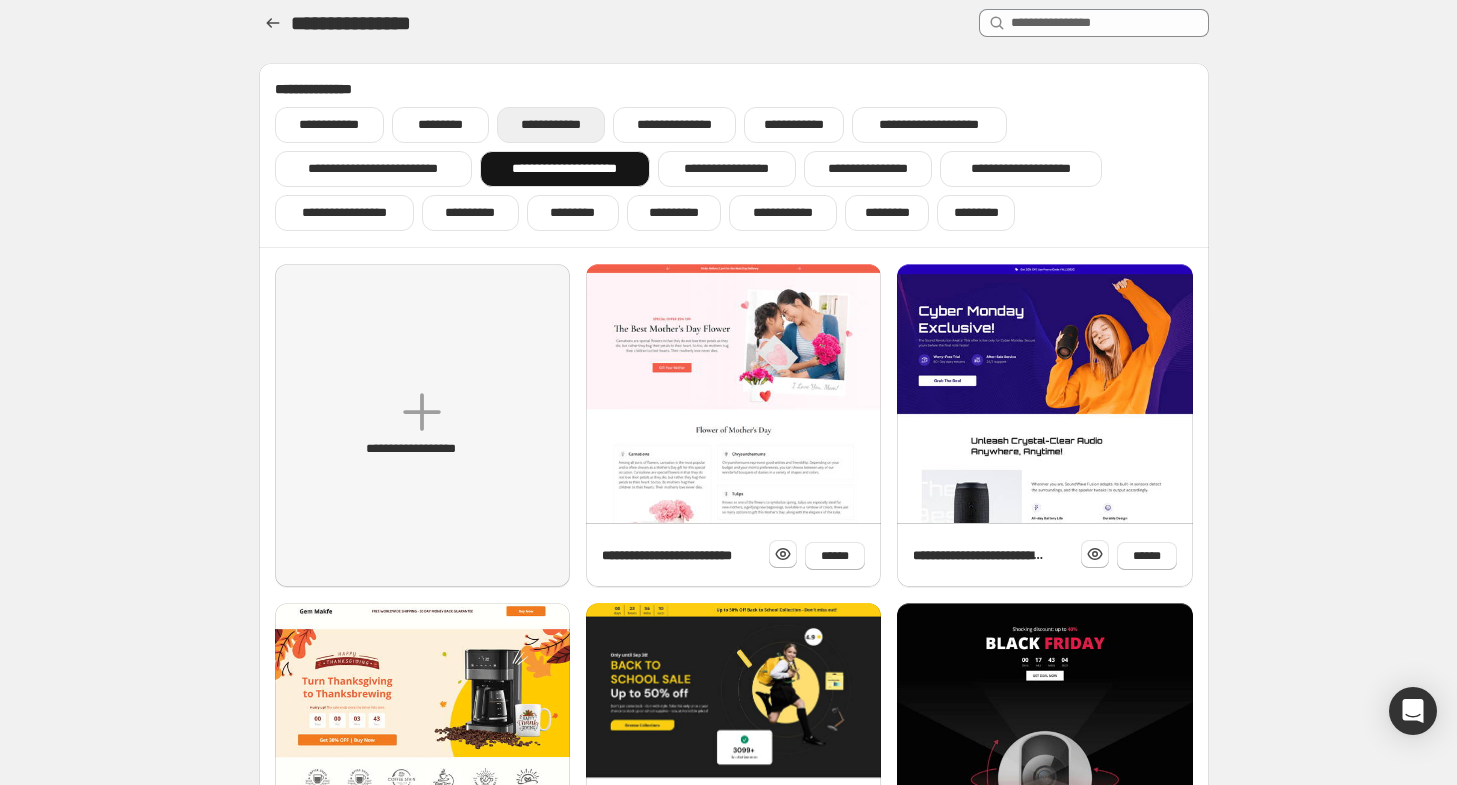 click on "**********" at bounding box center (551, 125) 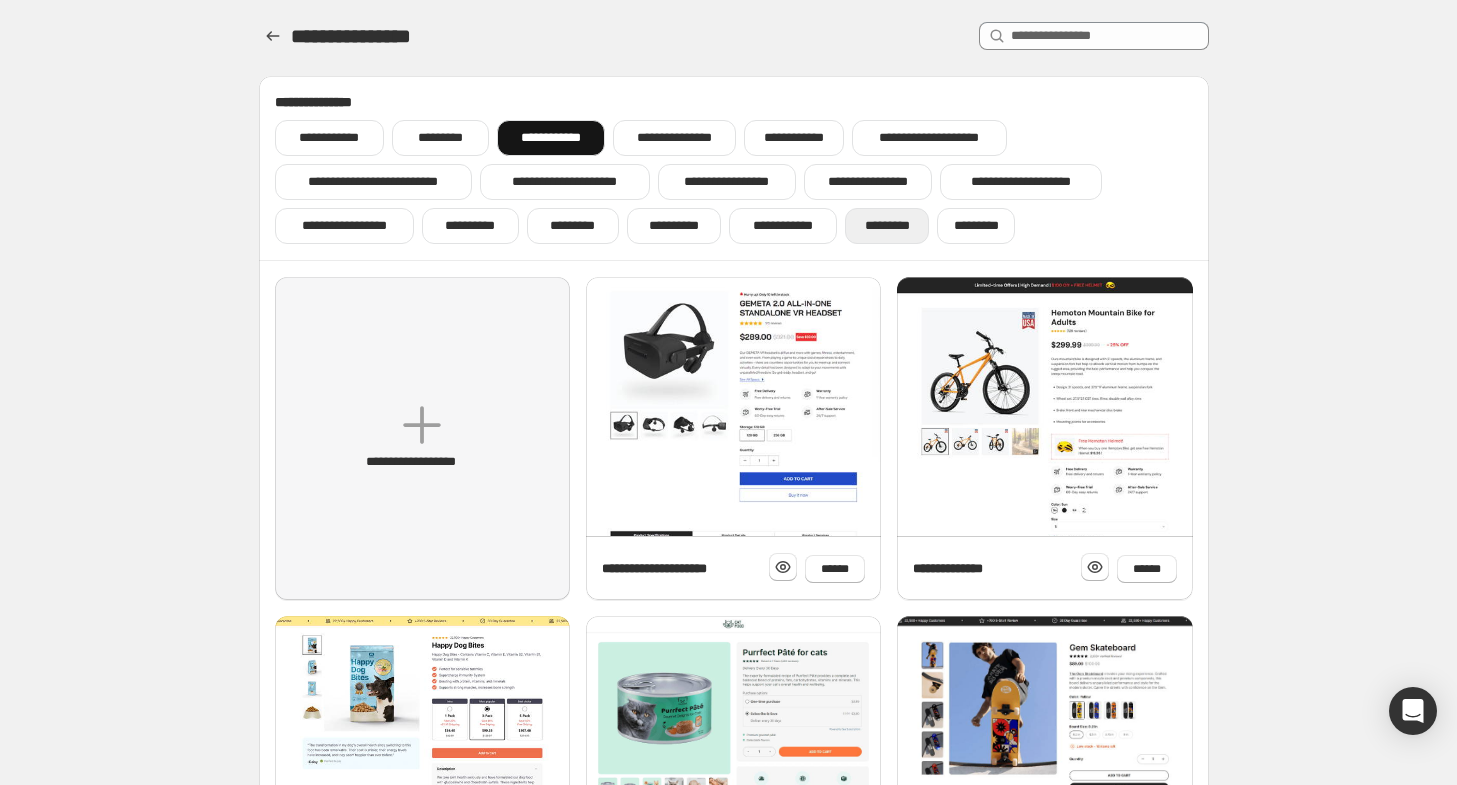 scroll, scrollTop: 0, scrollLeft: 0, axis: both 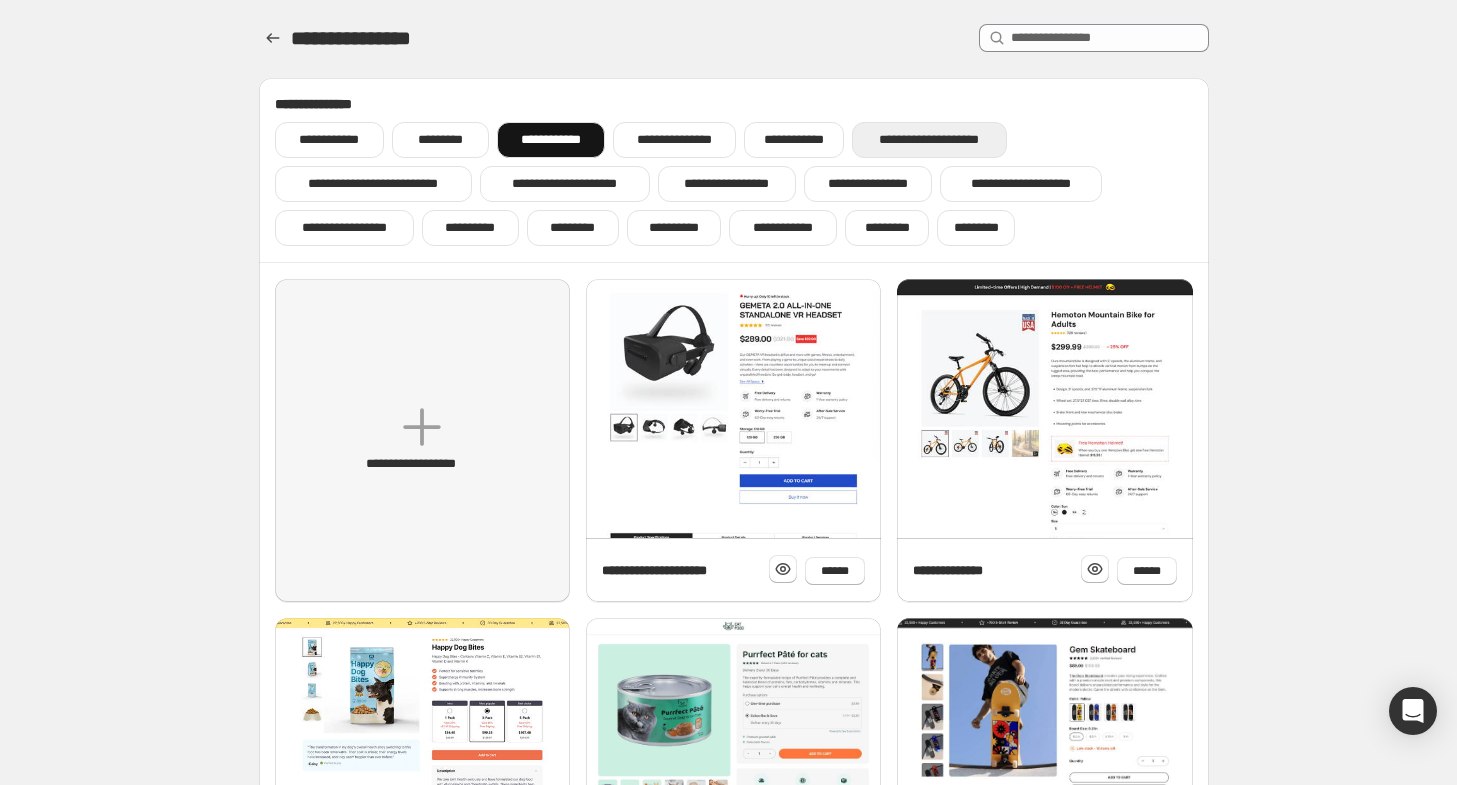 click on "**********" at bounding box center (929, 140) 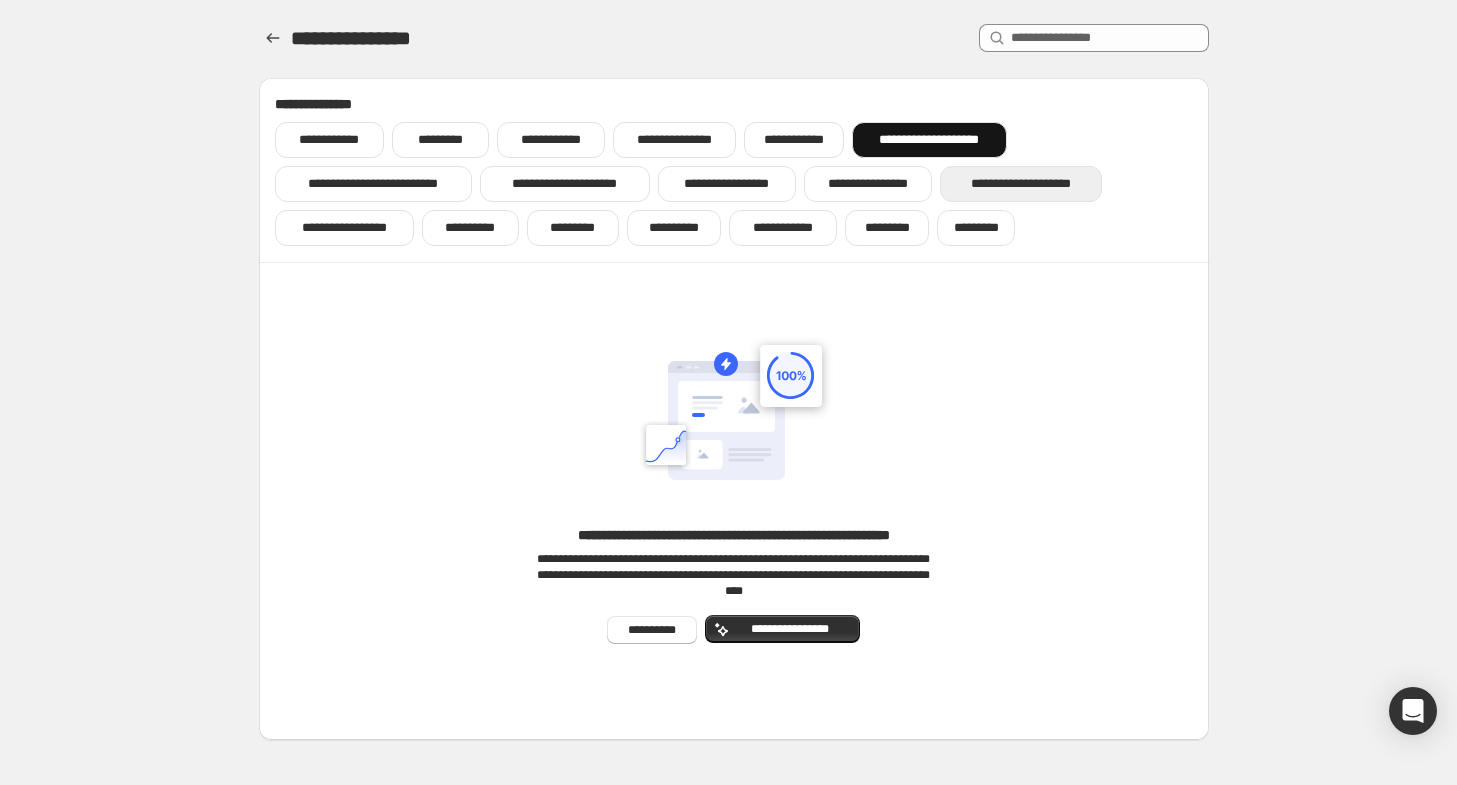click on "**********" at bounding box center (1021, 184) 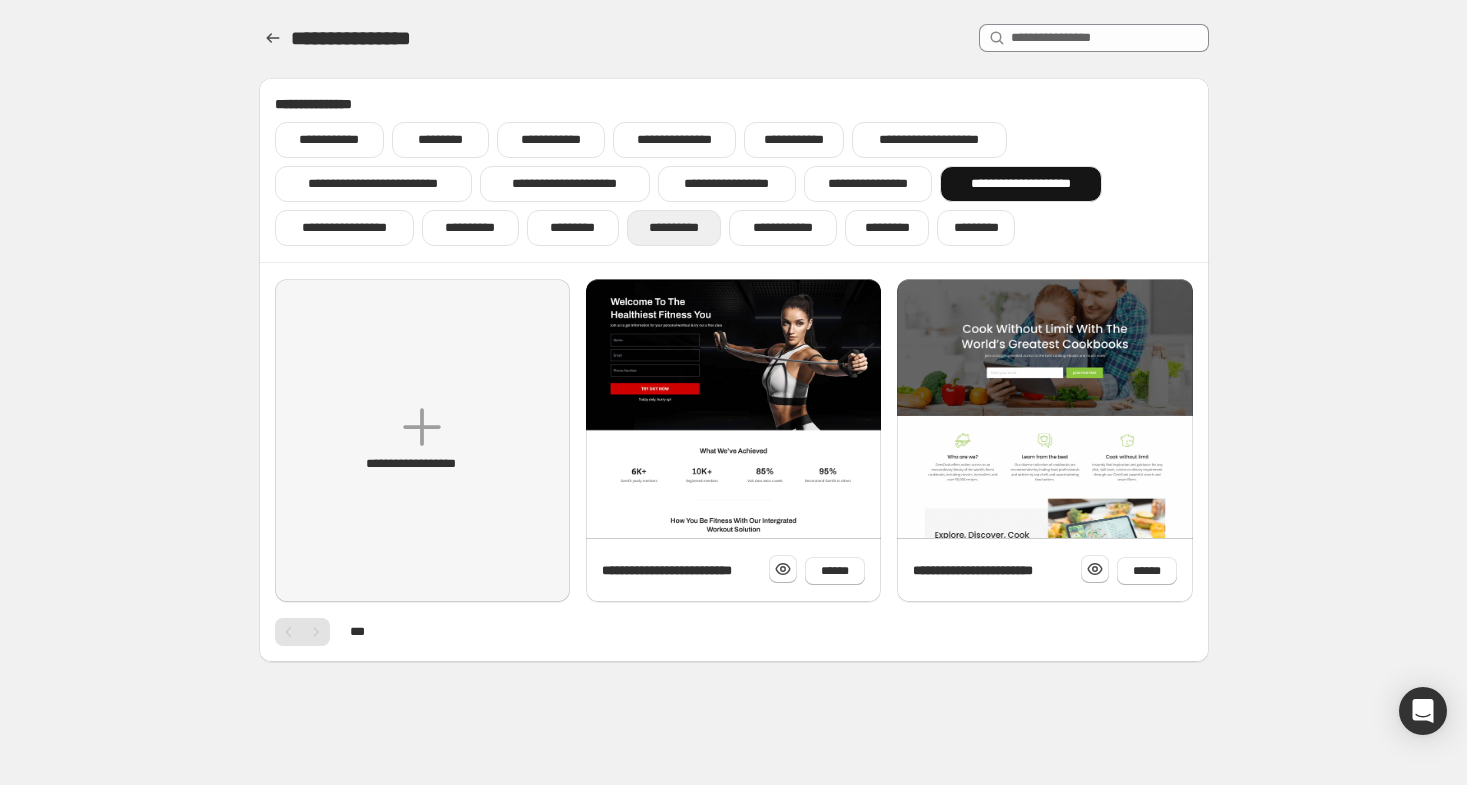 click on "**********" at bounding box center [674, 228] 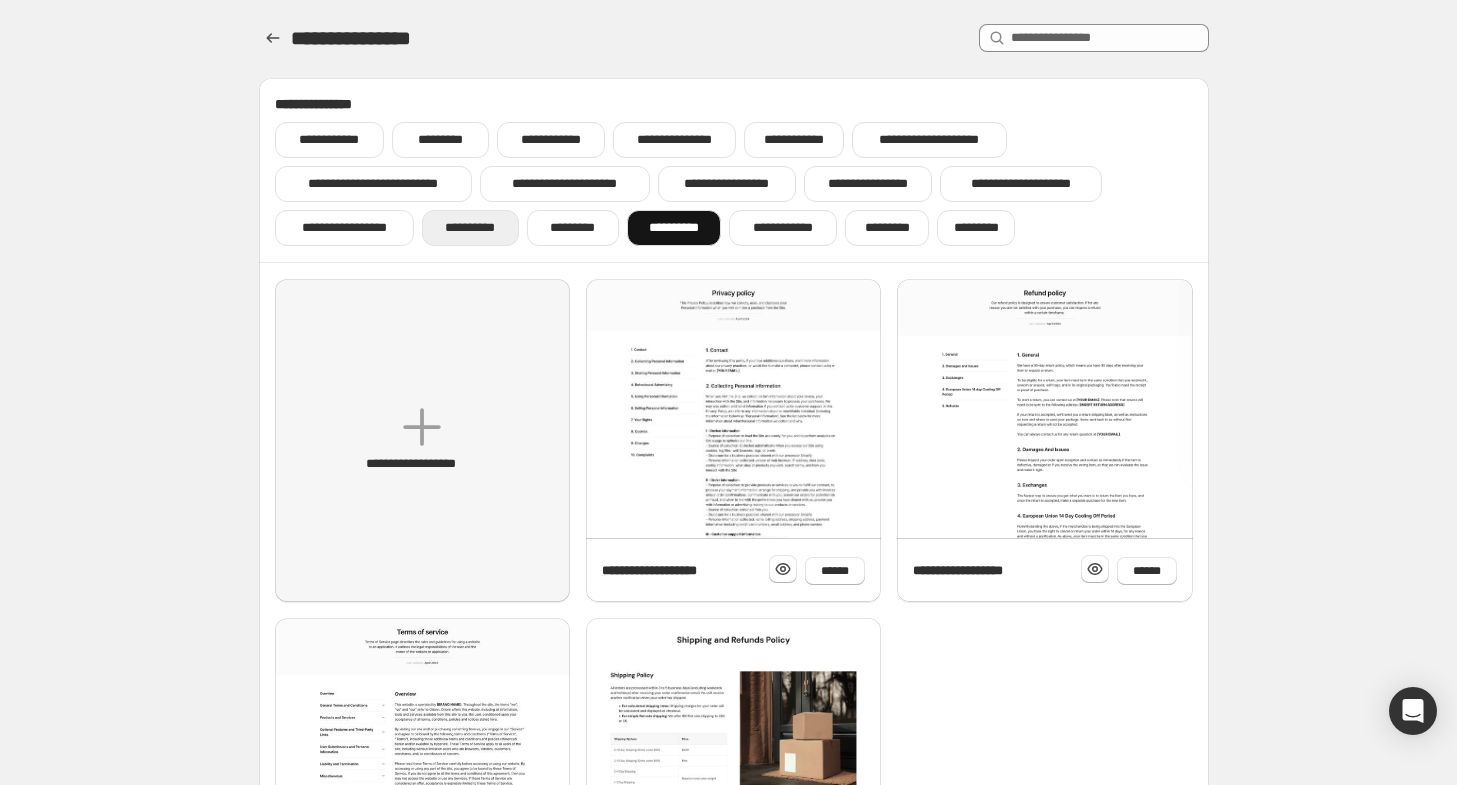 click on "**********" at bounding box center [470, 228] 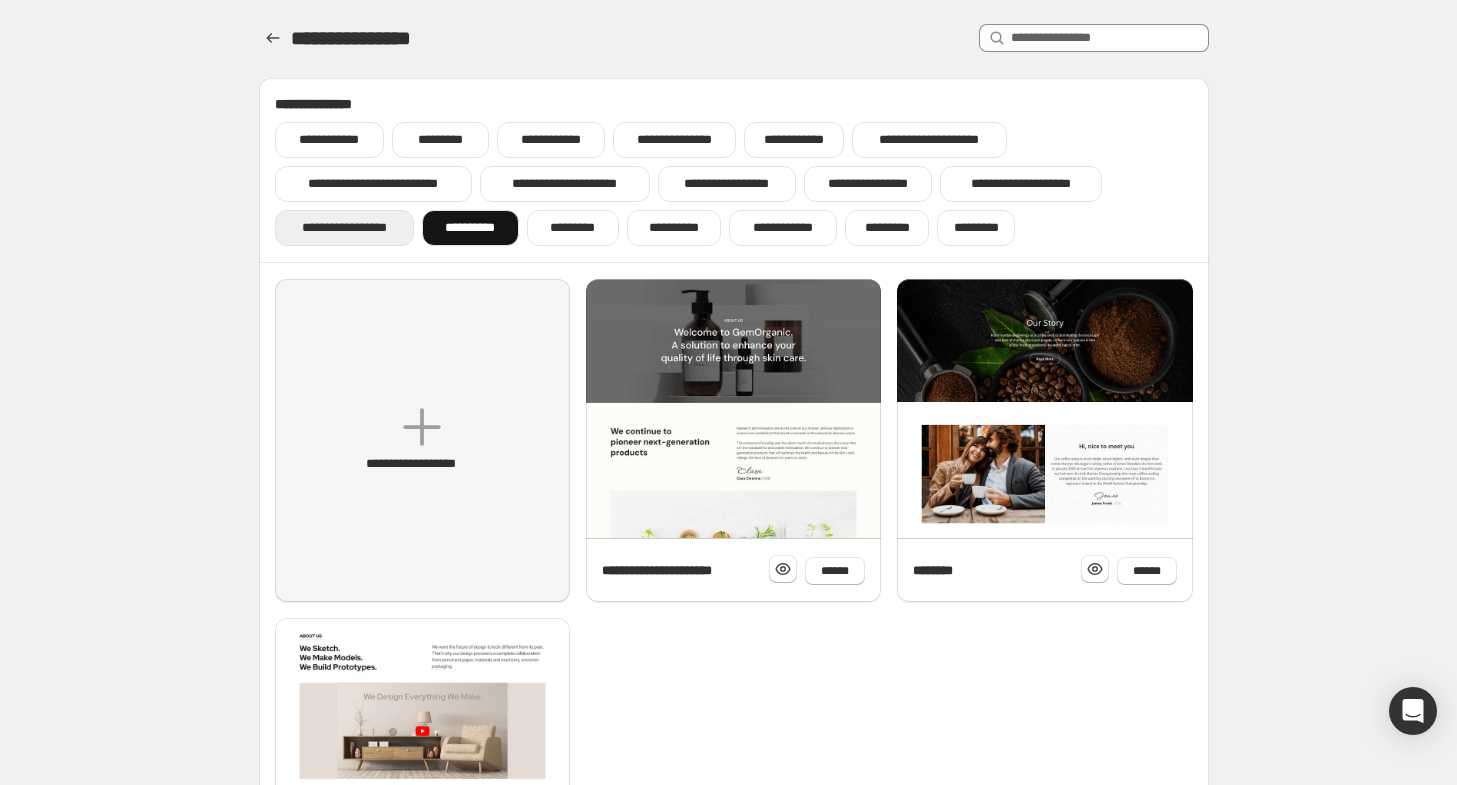 click on "**********" at bounding box center [344, 228] 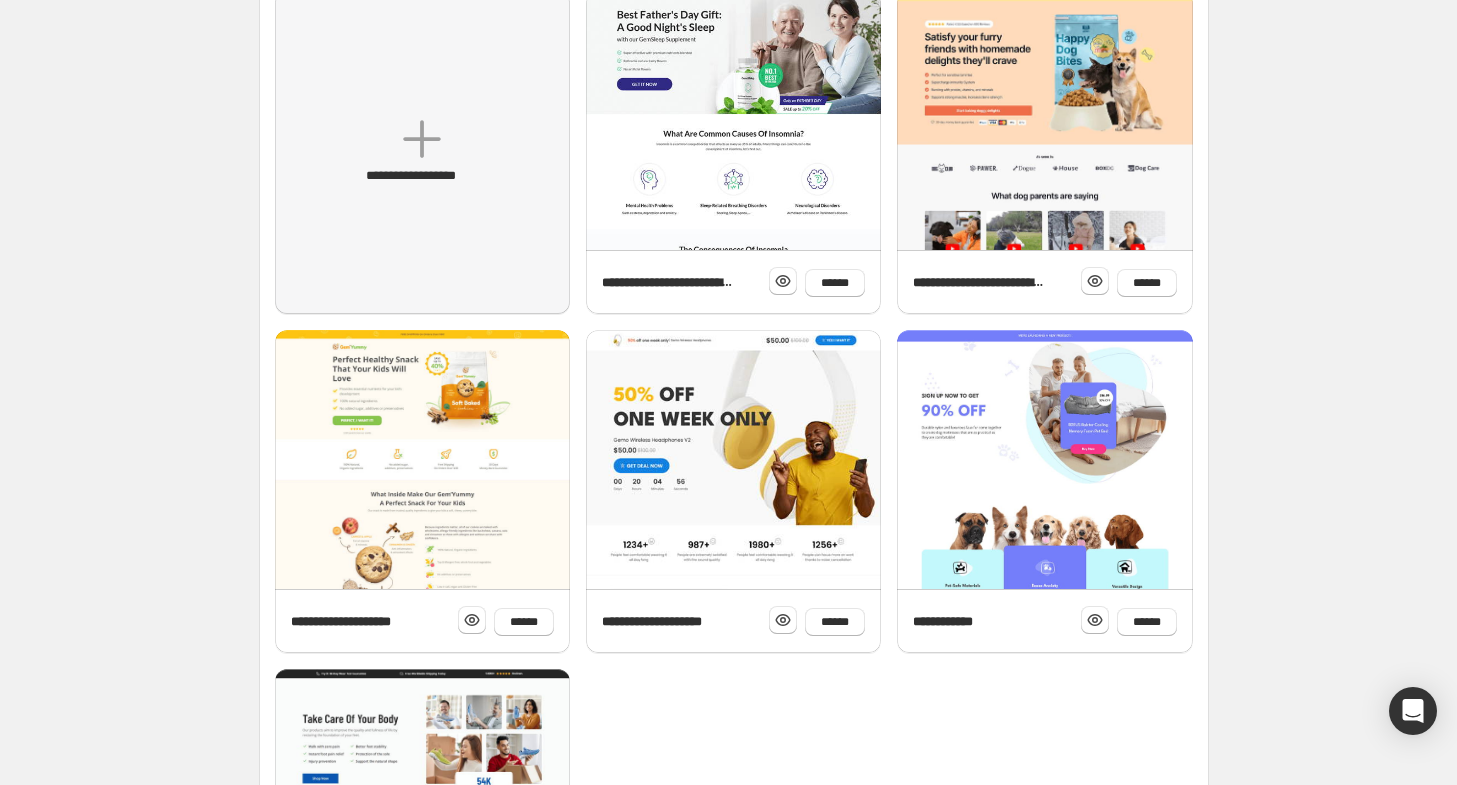 scroll, scrollTop: 300, scrollLeft: 0, axis: vertical 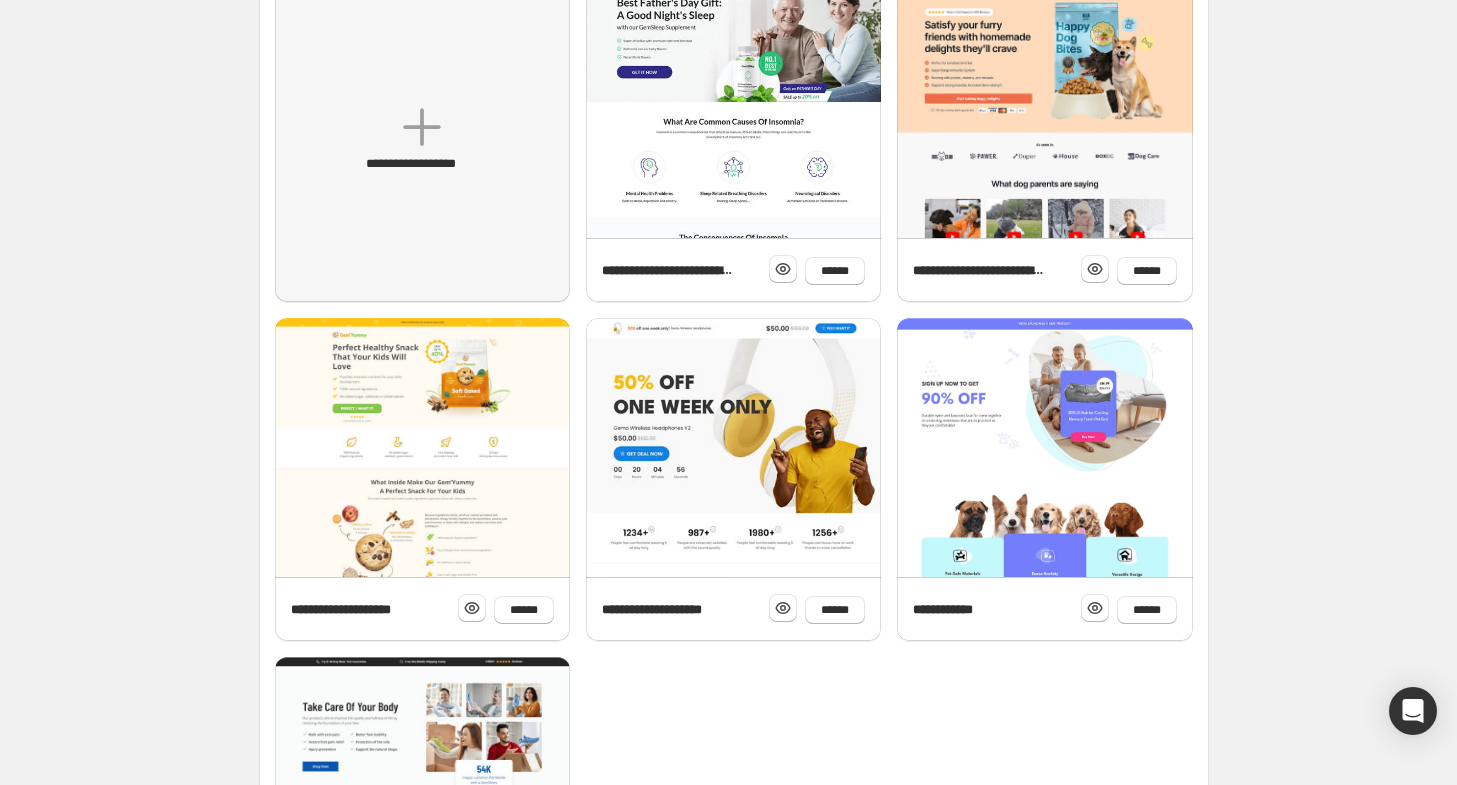 click on "**********" at bounding box center [733, 420] 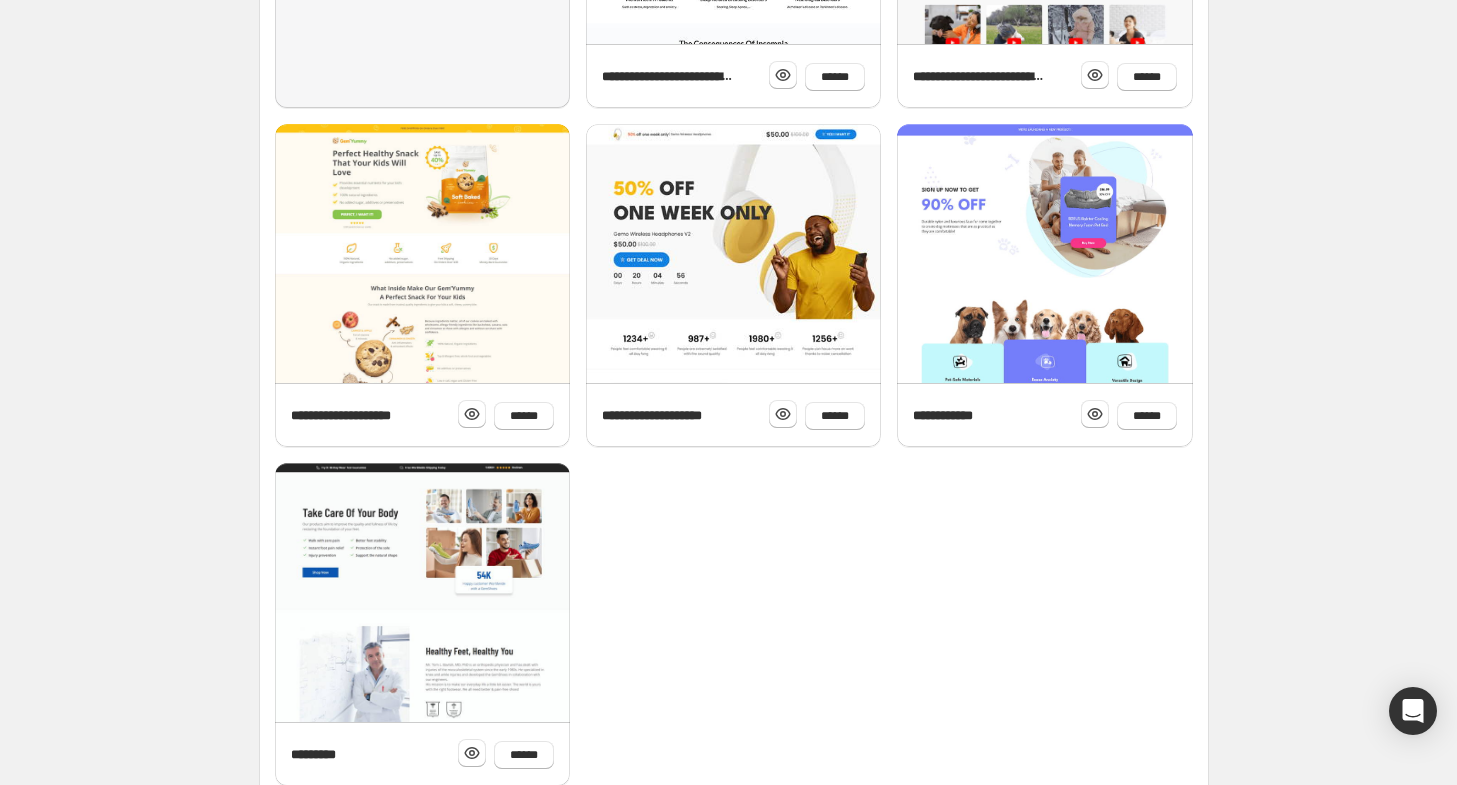scroll, scrollTop: 500, scrollLeft: 0, axis: vertical 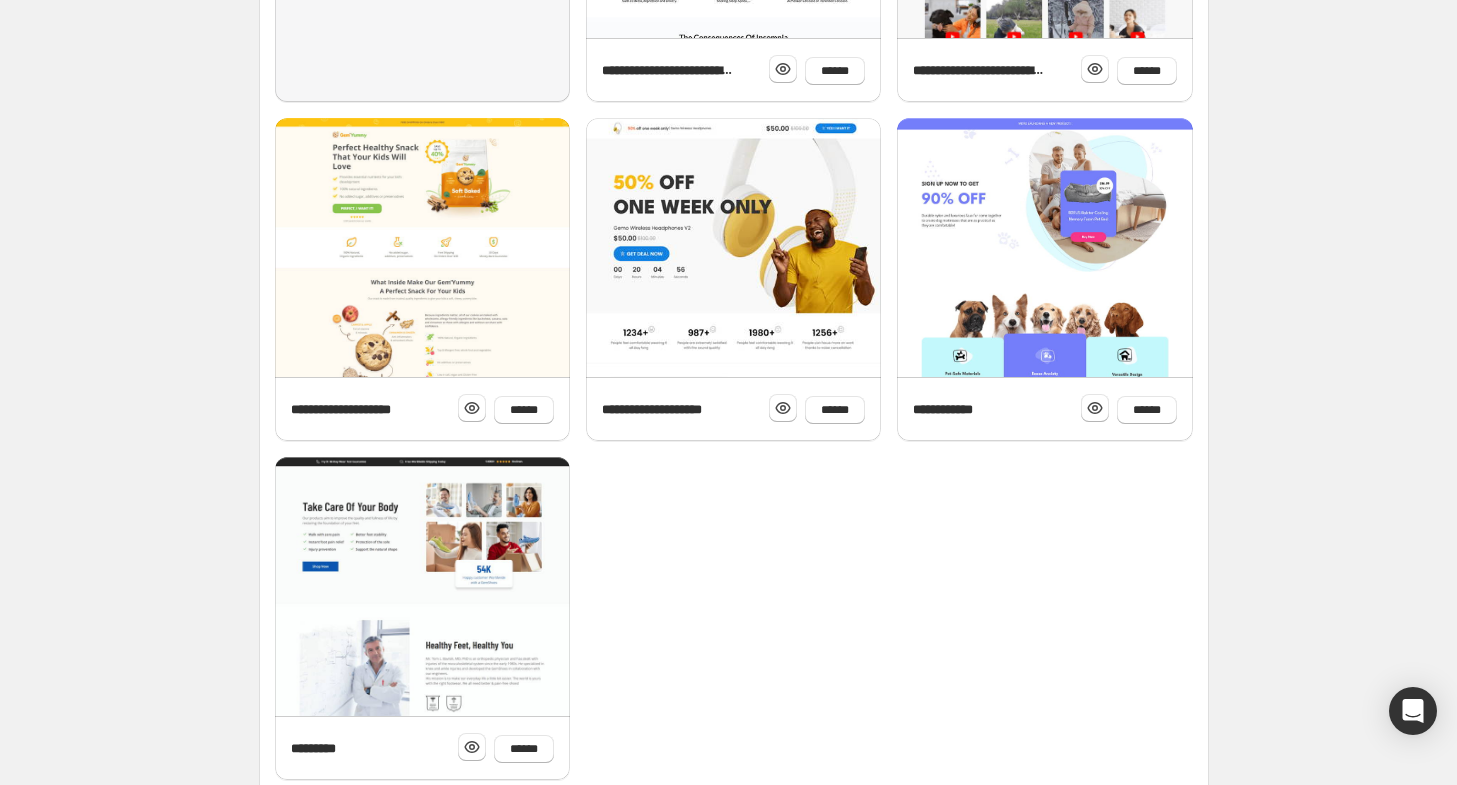 click on "**********" at bounding box center (734, 279) 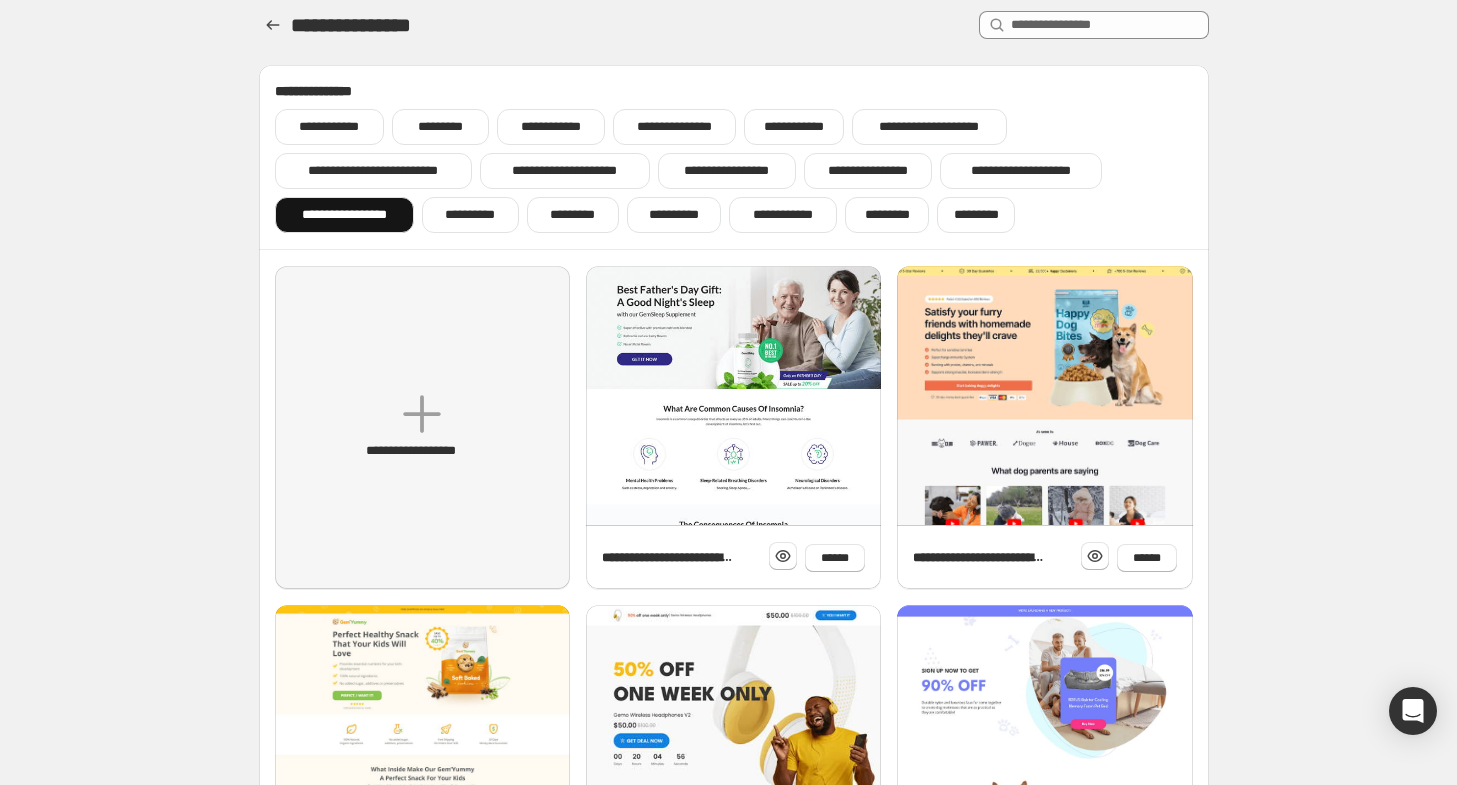 scroll, scrollTop: 0, scrollLeft: 0, axis: both 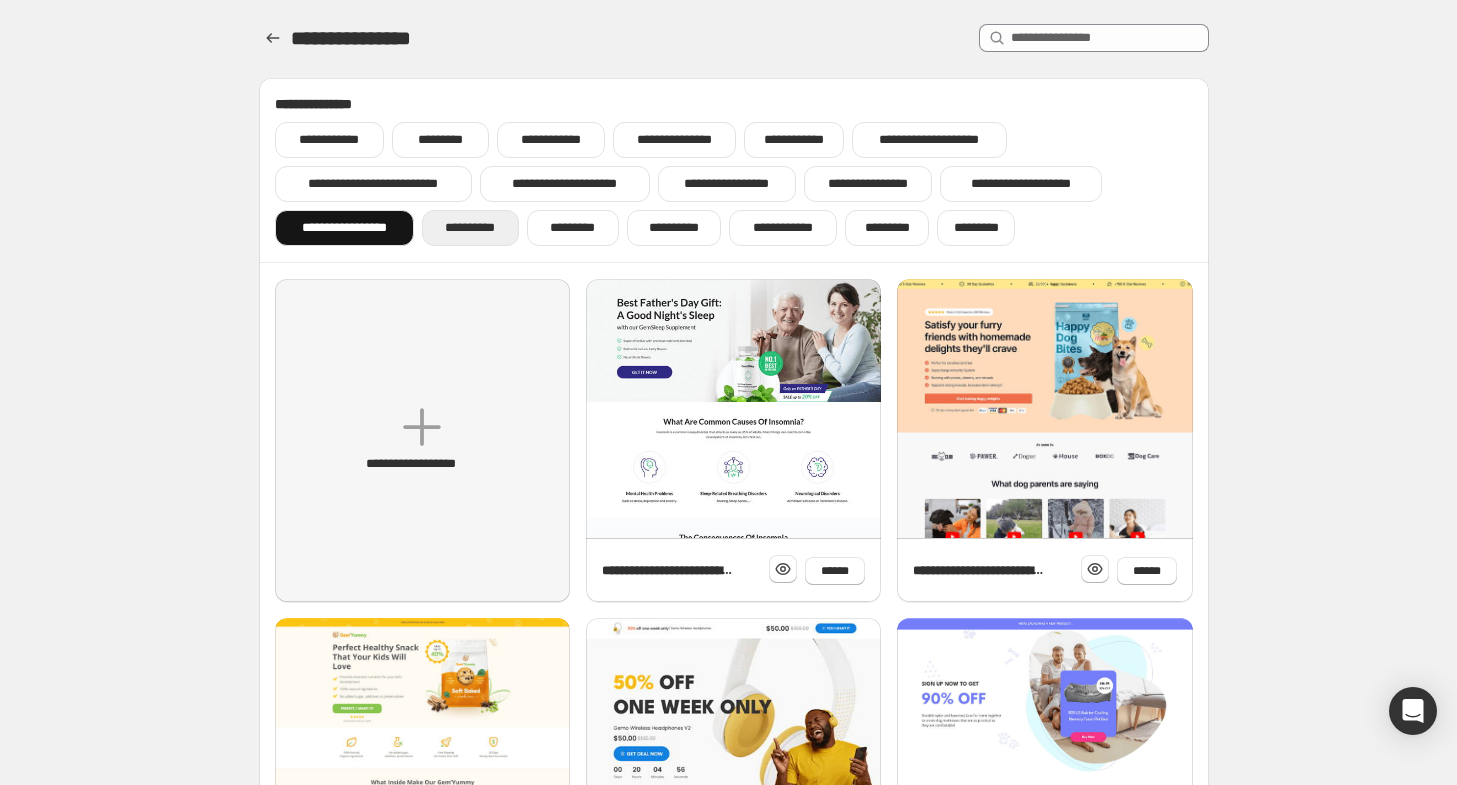 click on "**********" at bounding box center (470, 228) 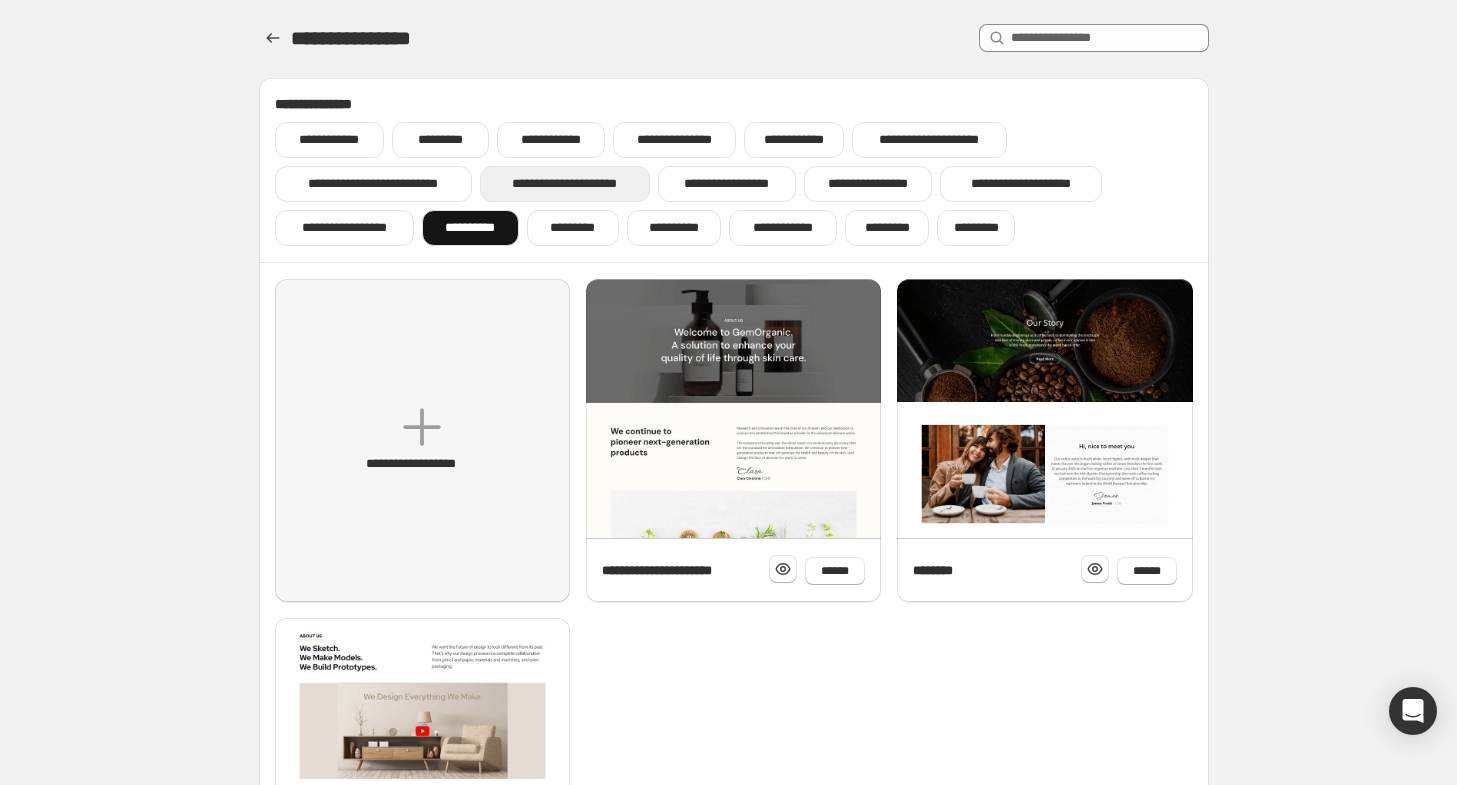 click on "**********" at bounding box center (565, 184) 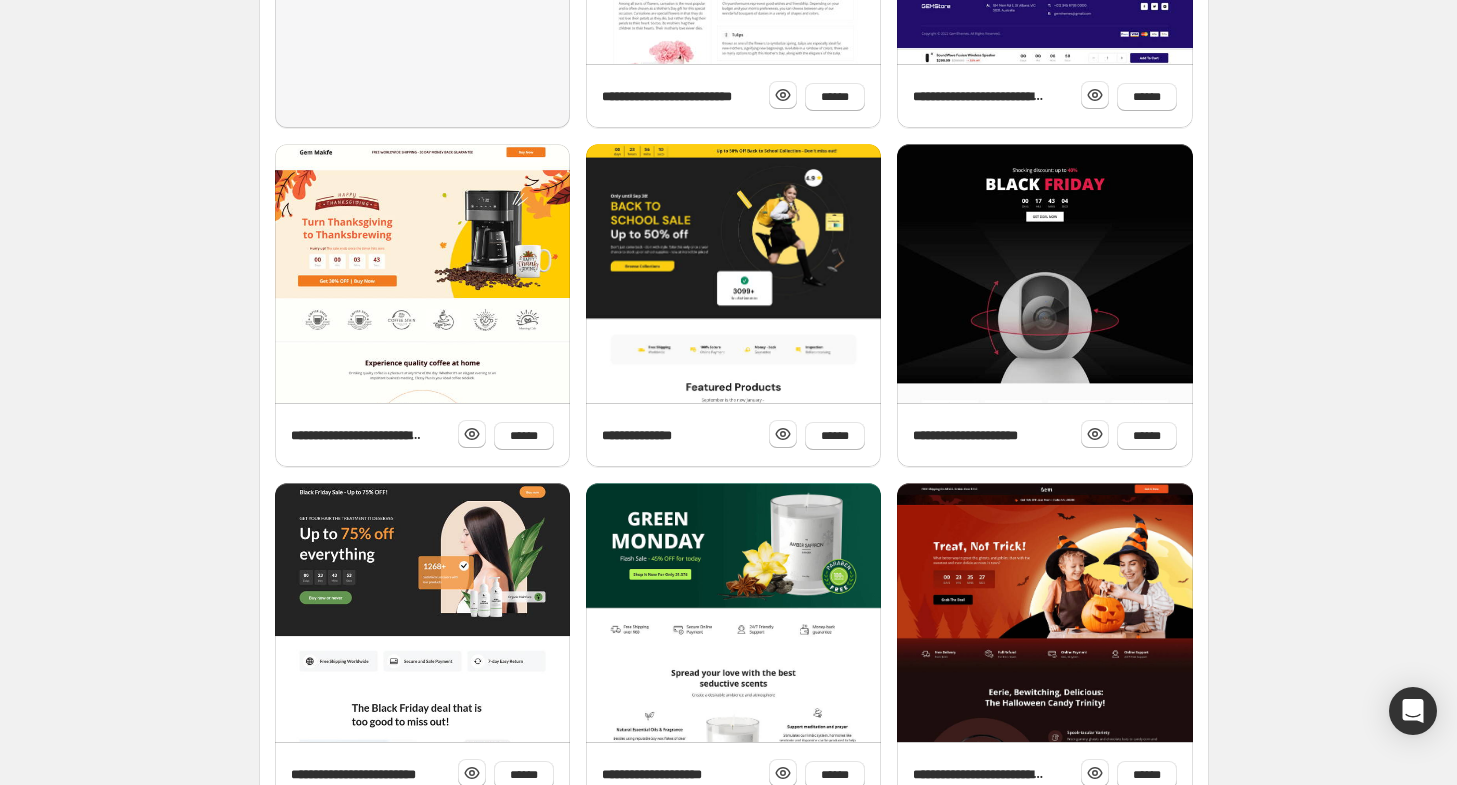 scroll, scrollTop: 477, scrollLeft: 0, axis: vertical 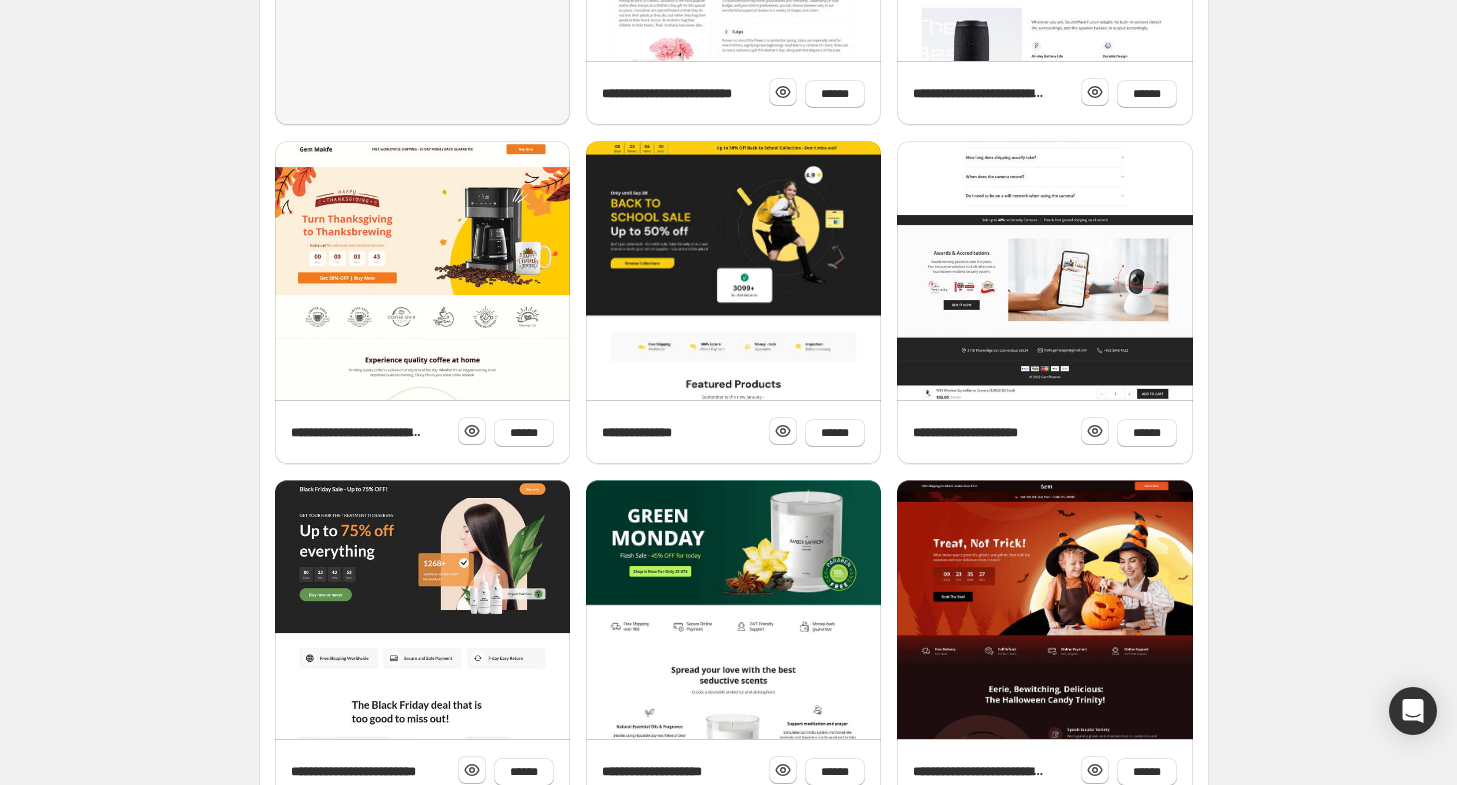 click at bounding box center (1044, -464) 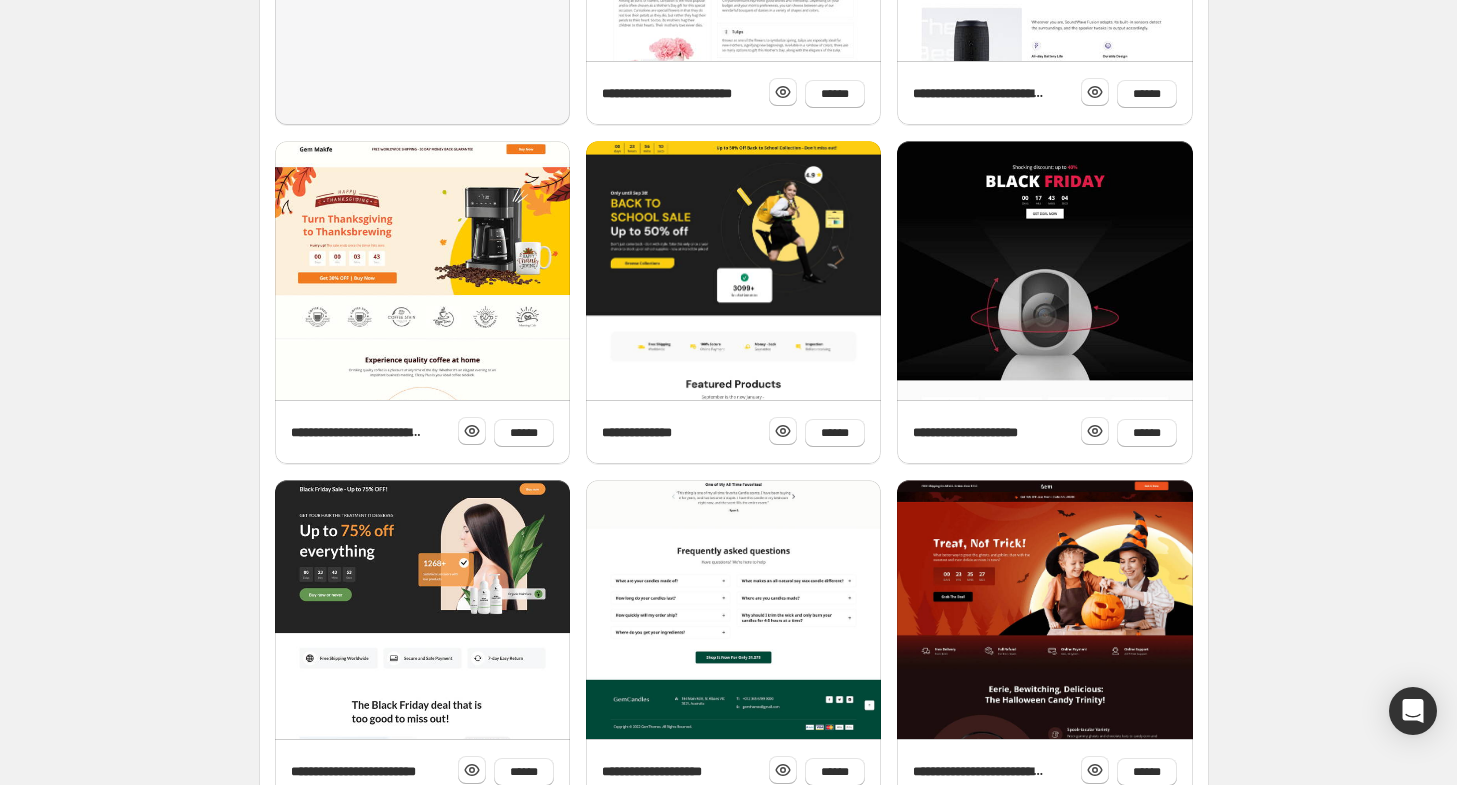 click at bounding box center [733, 335] 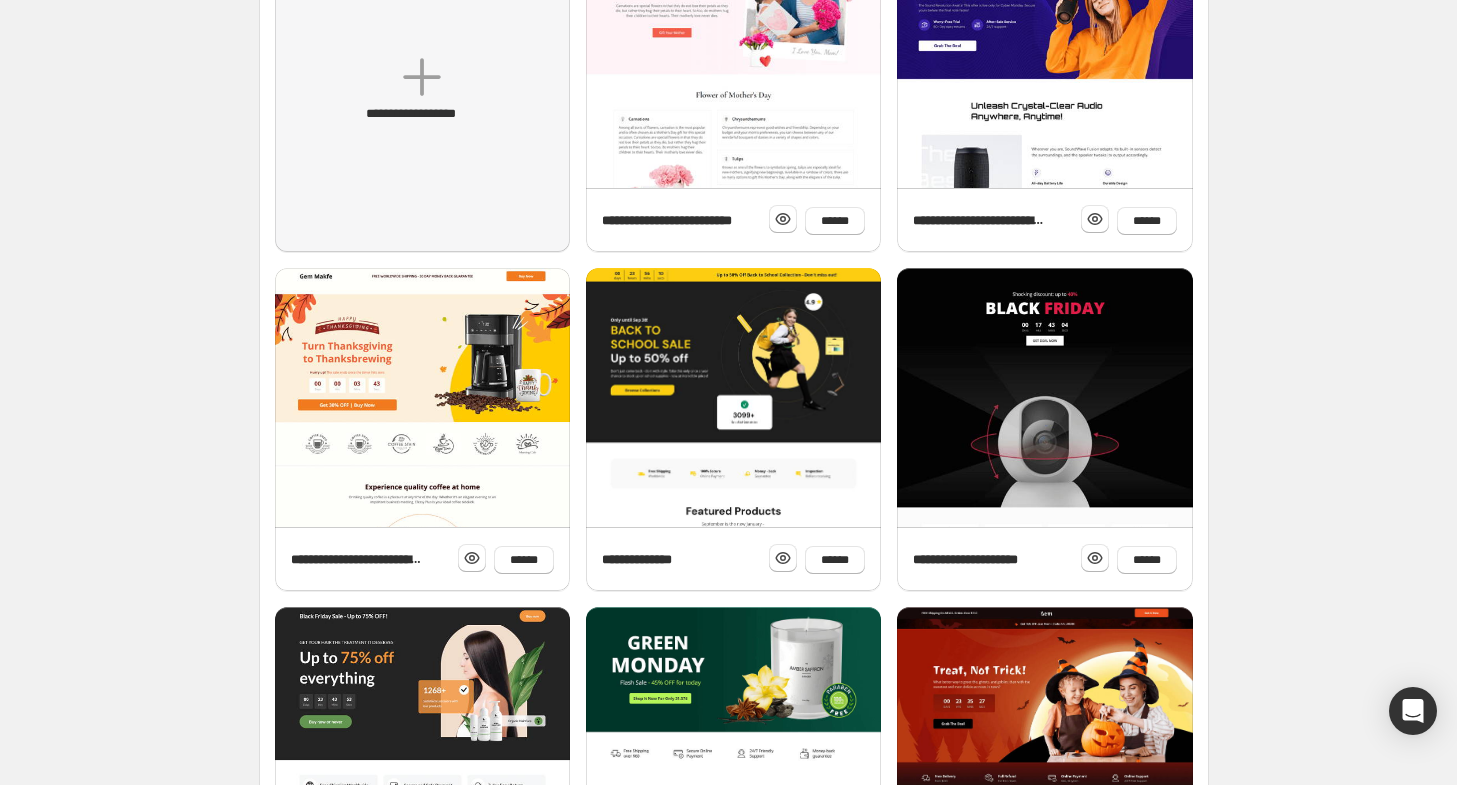 scroll, scrollTop: 0, scrollLeft: 0, axis: both 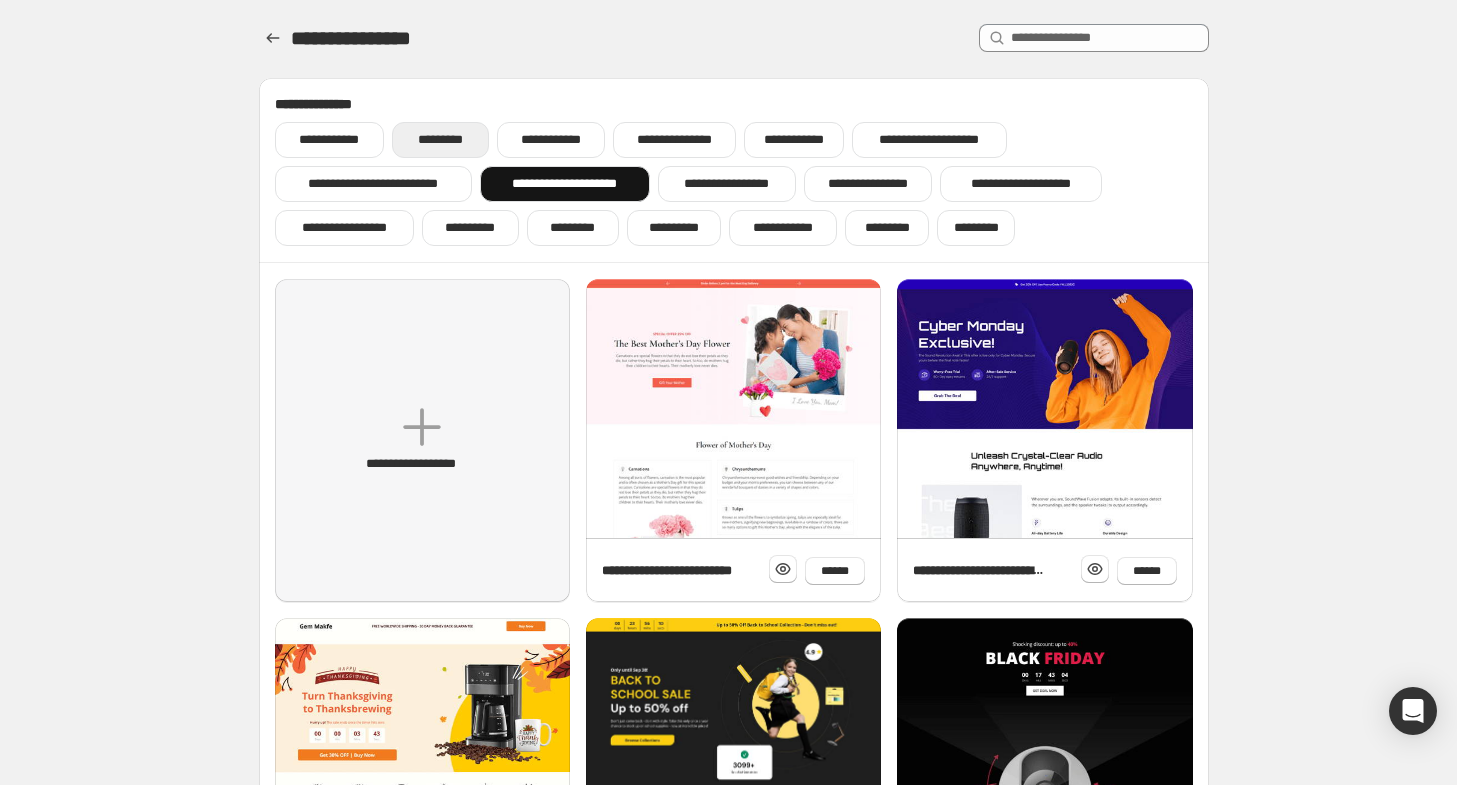 click on "*********" at bounding box center (440, 140) 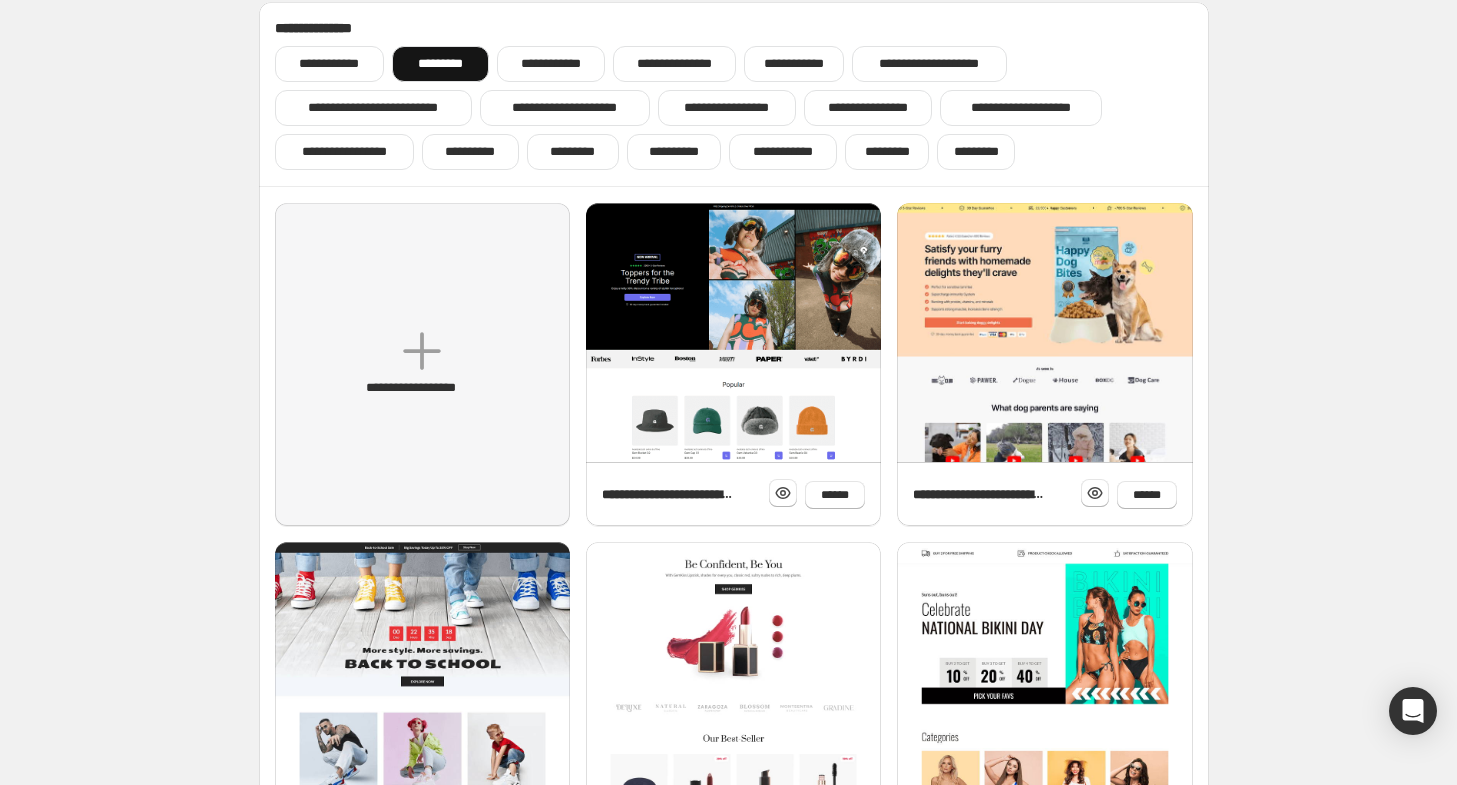 scroll, scrollTop: 54, scrollLeft: 0, axis: vertical 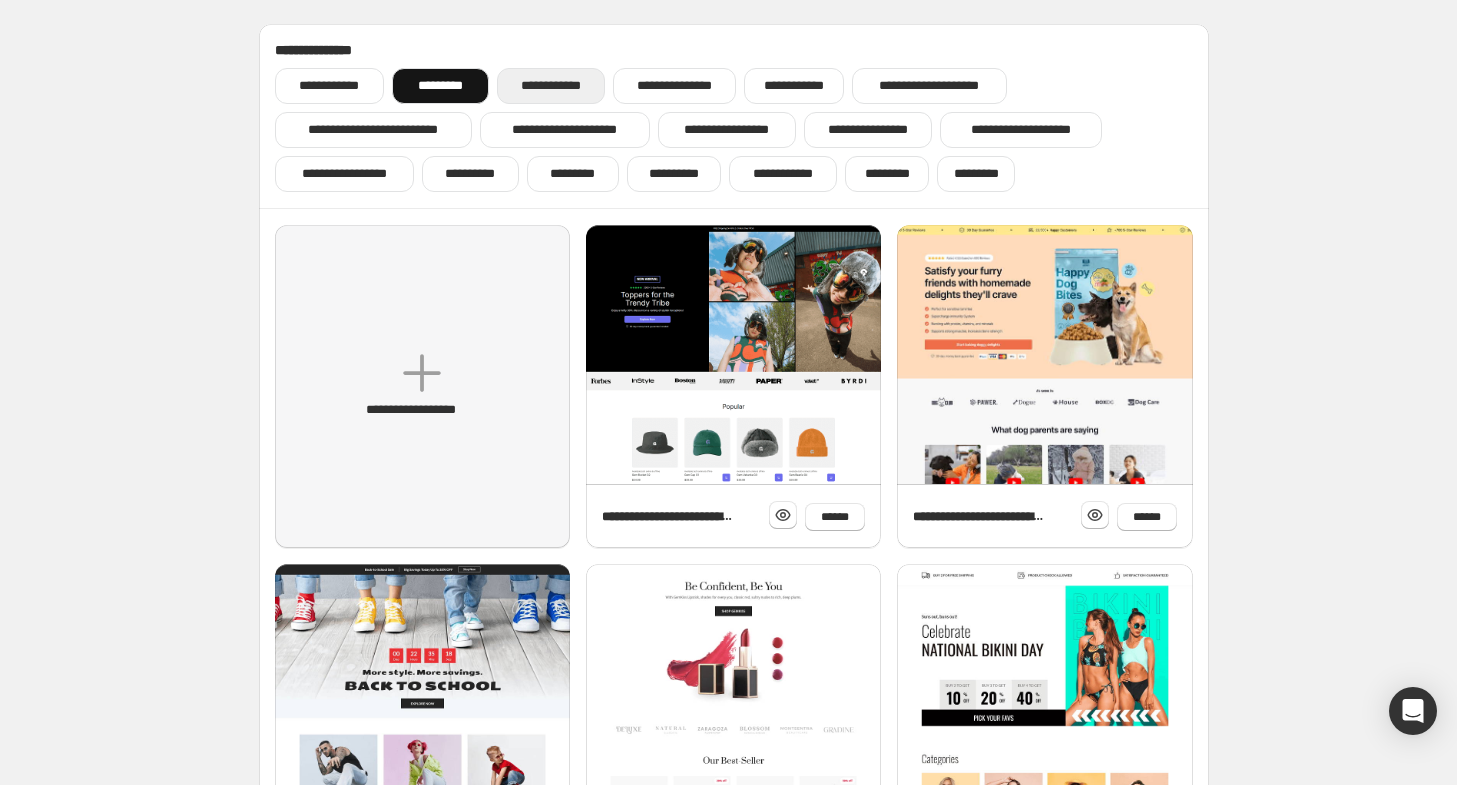 click on "**********" at bounding box center [551, 86] 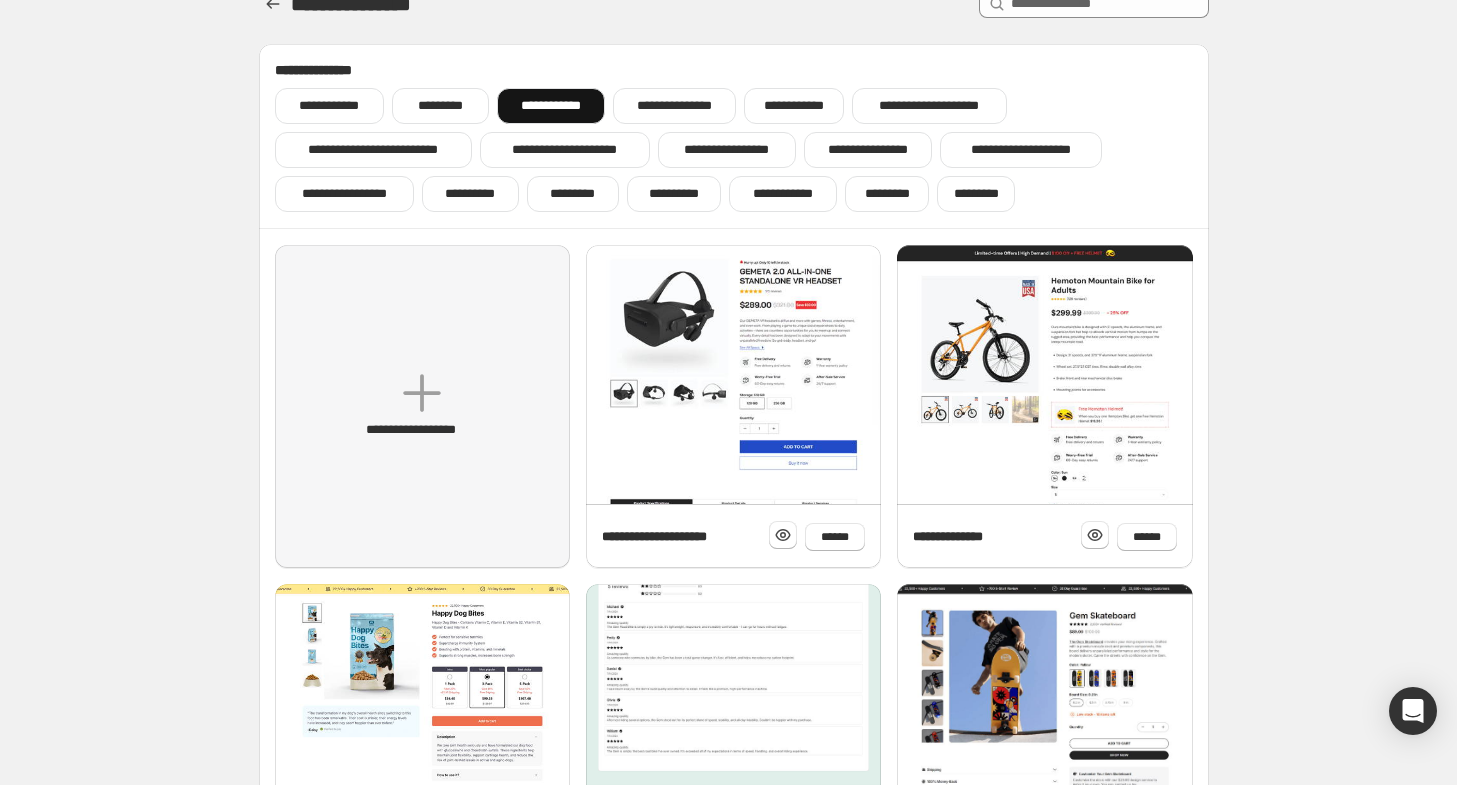 scroll, scrollTop: 0, scrollLeft: 0, axis: both 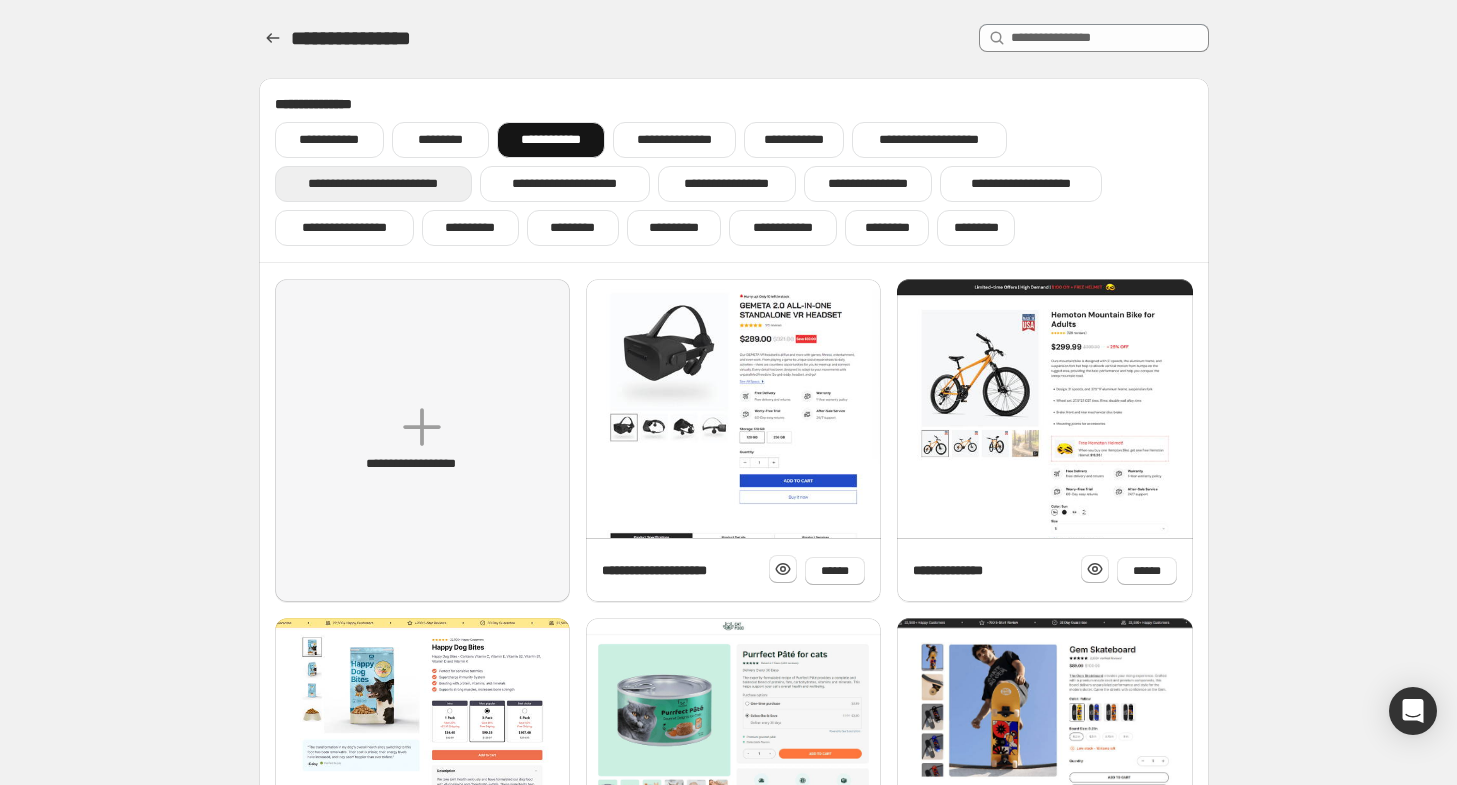 click on "**********" at bounding box center (373, 184) 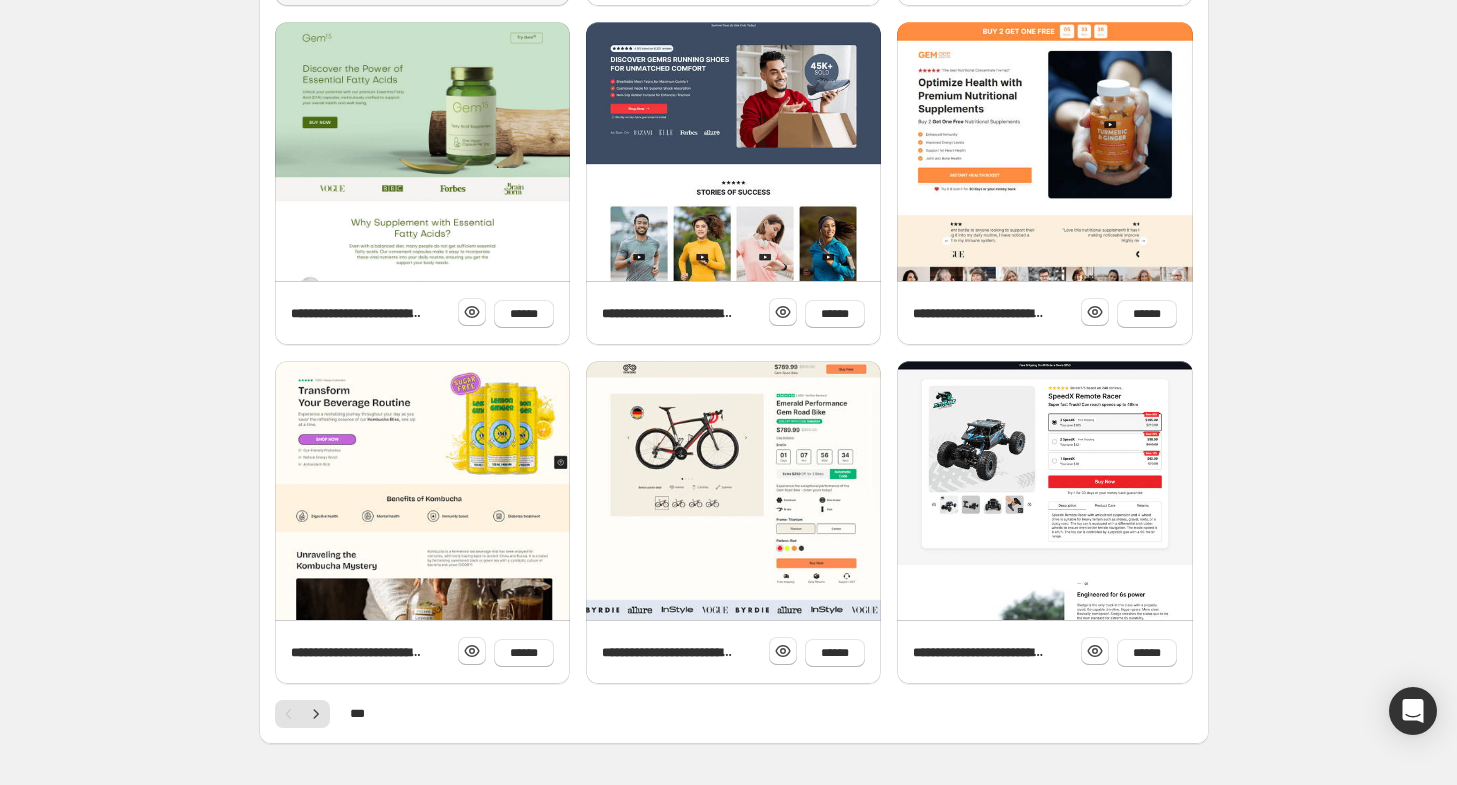 scroll, scrollTop: 654, scrollLeft: 0, axis: vertical 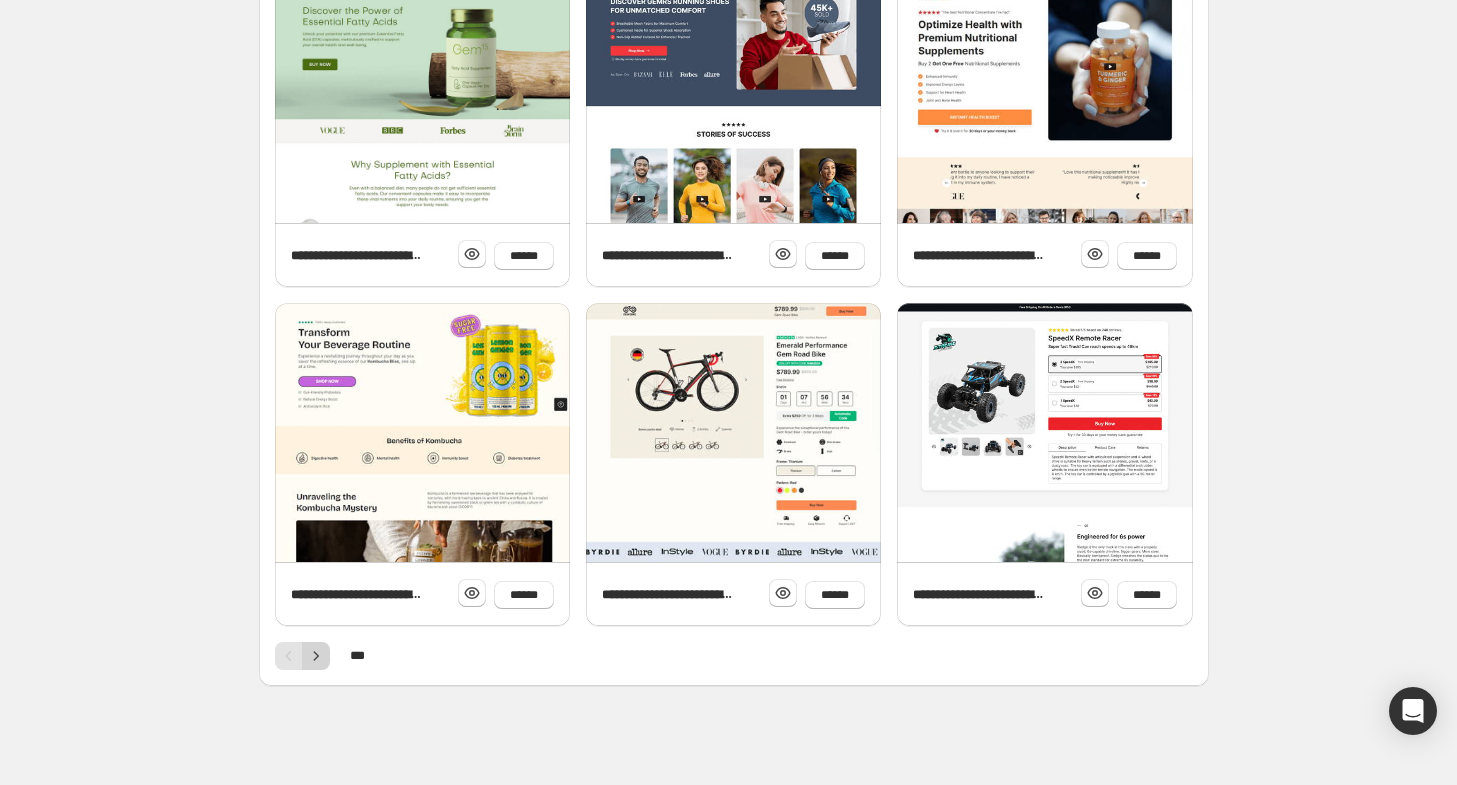 click 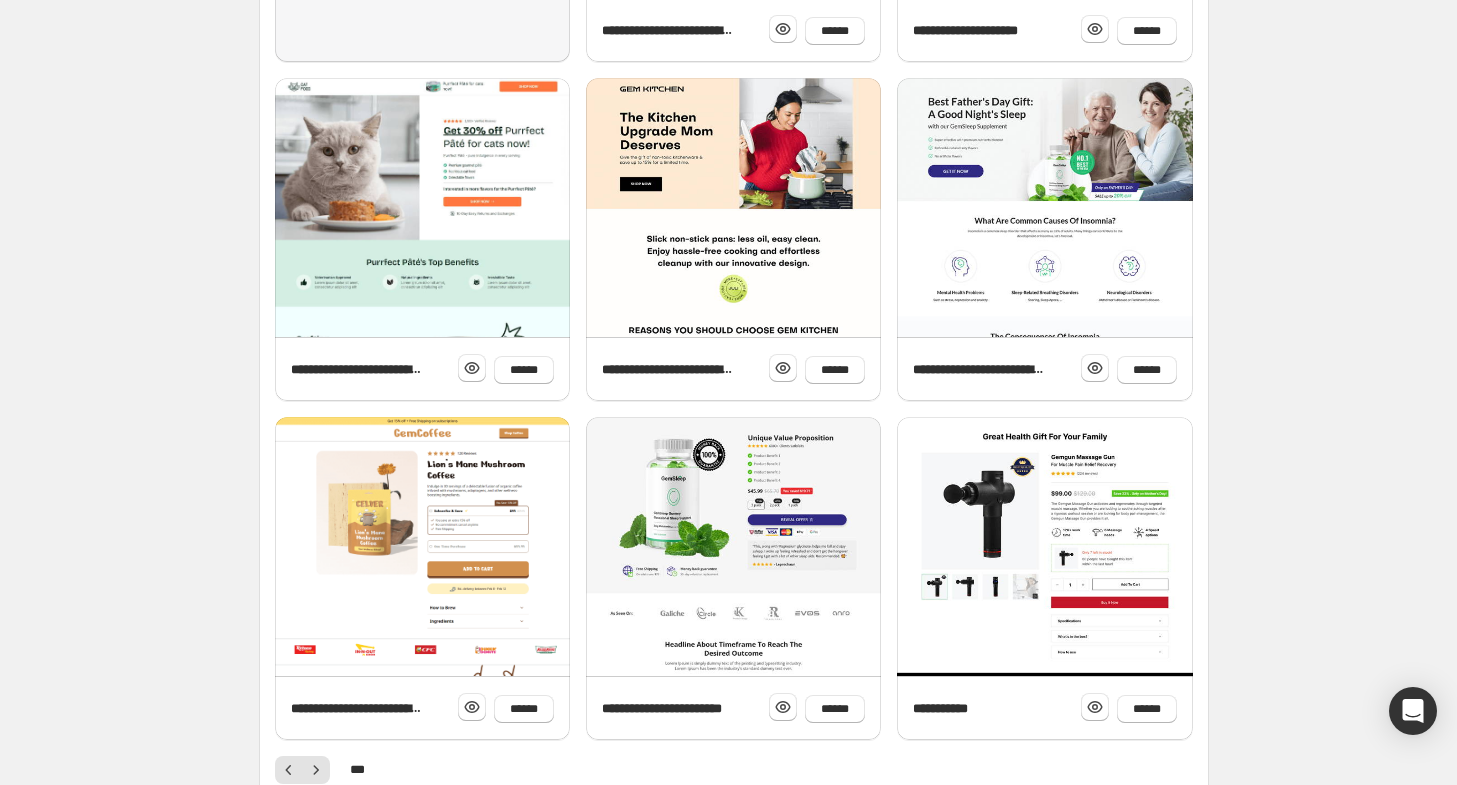 scroll, scrollTop: 654, scrollLeft: 0, axis: vertical 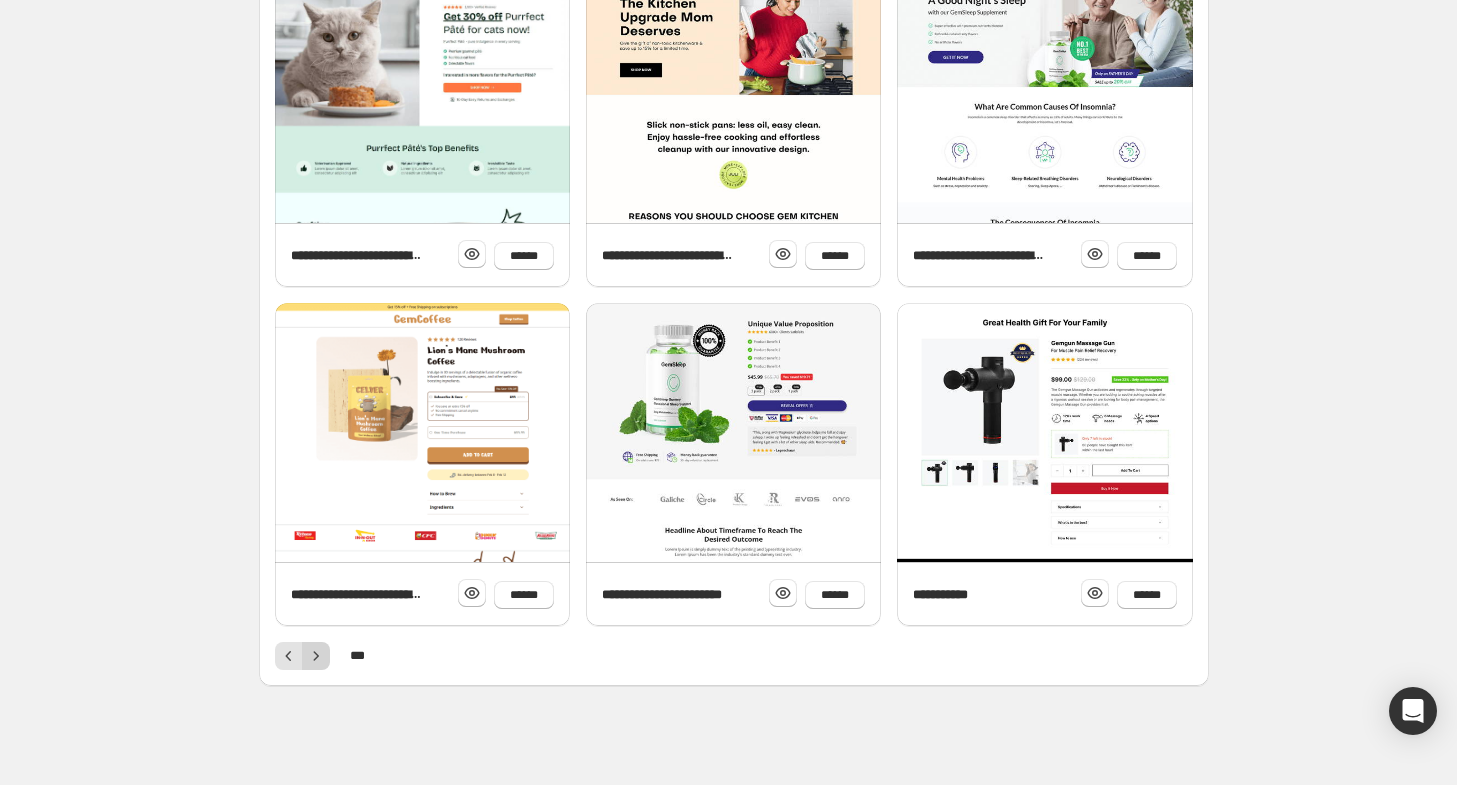 click 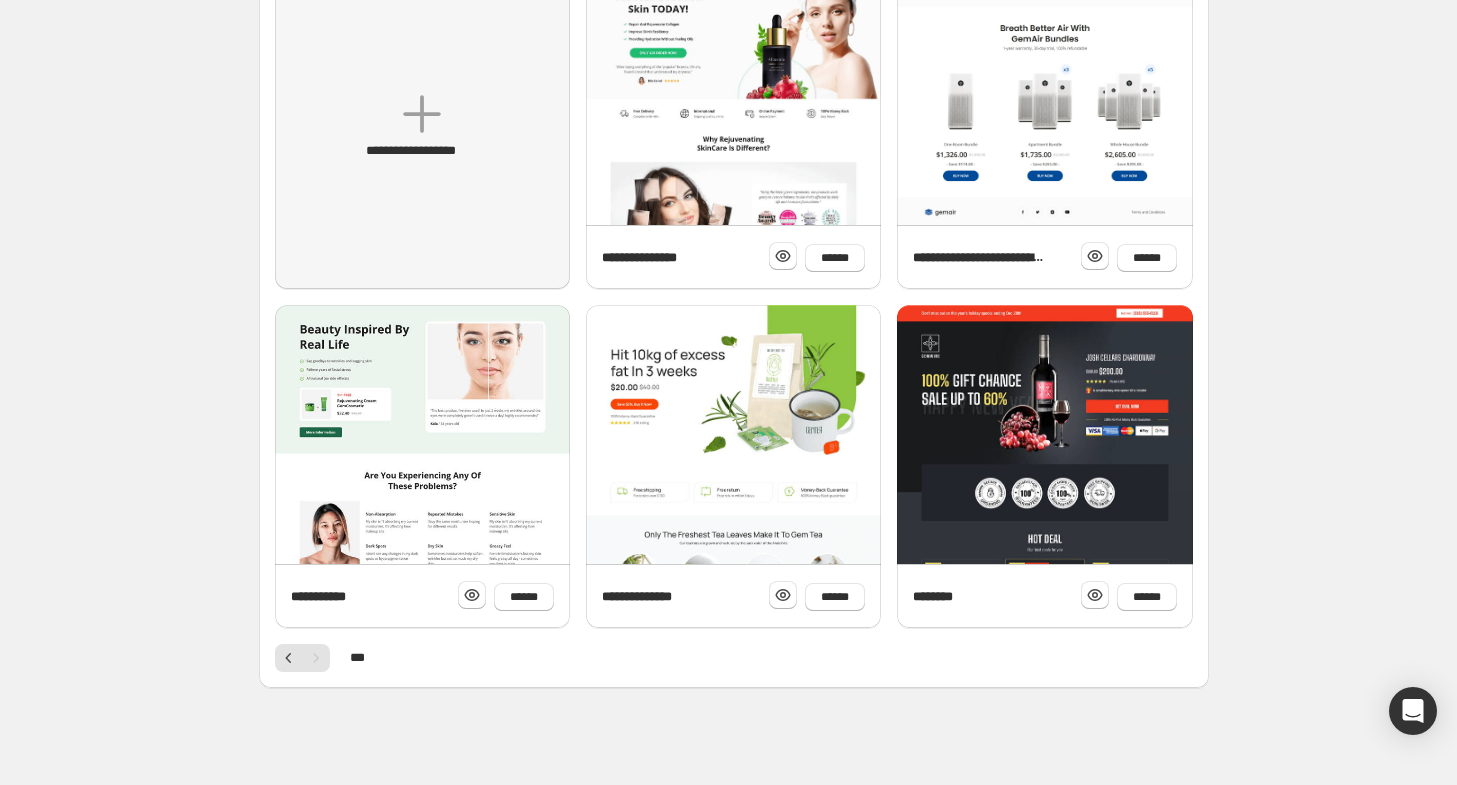 scroll, scrollTop: 315, scrollLeft: 0, axis: vertical 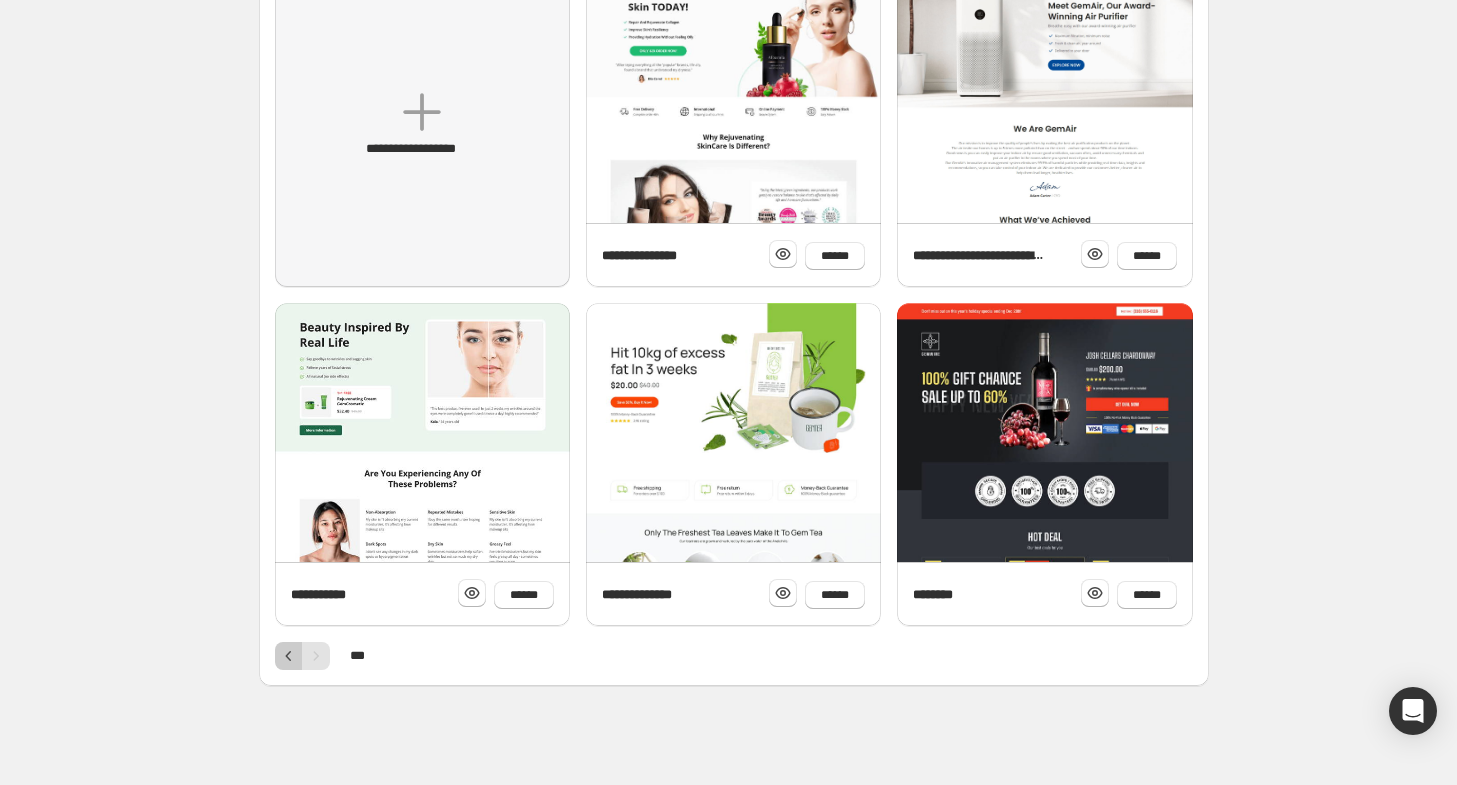 click at bounding box center (289, 656) 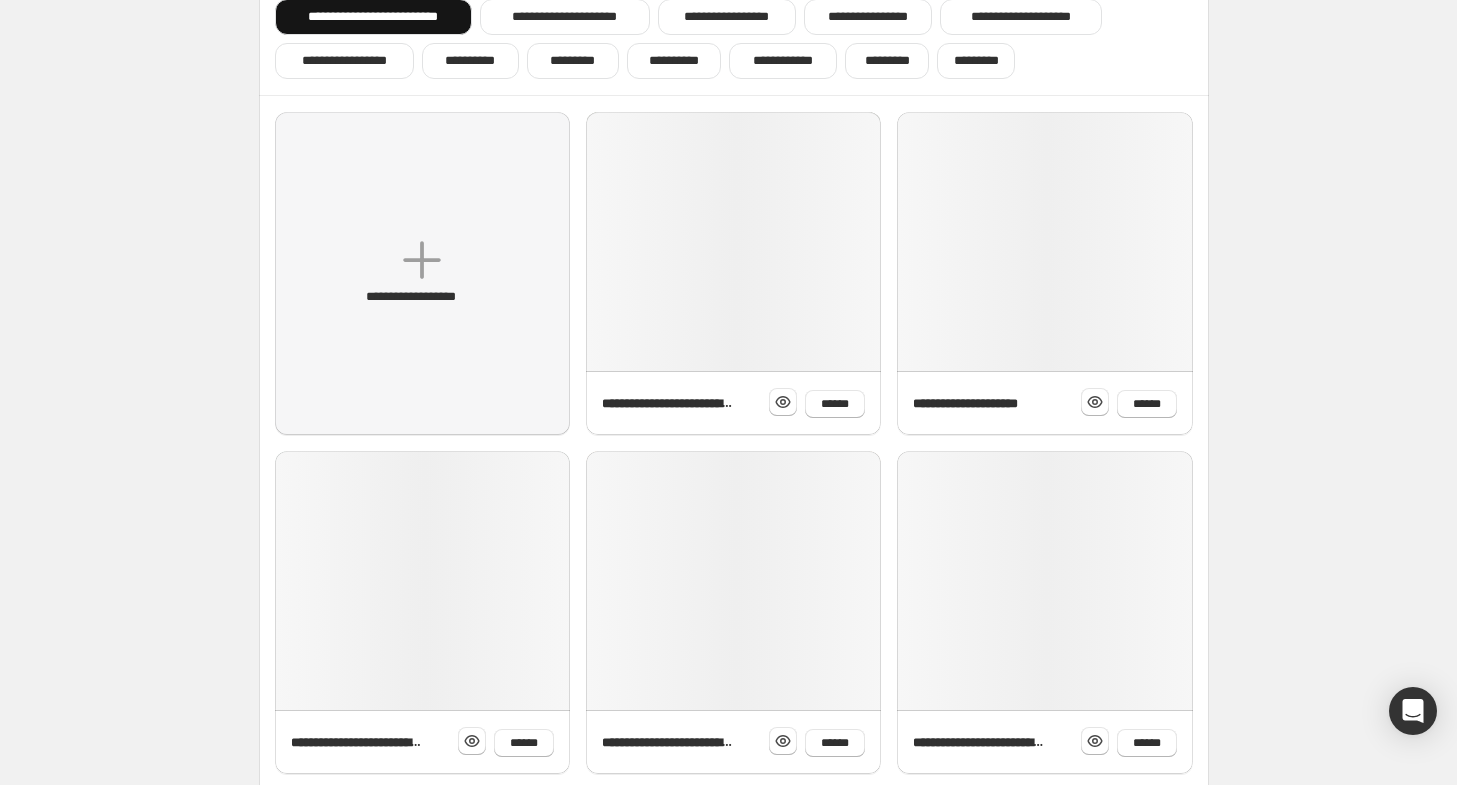 scroll, scrollTop: 0, scrollLeft: 0, axis: both 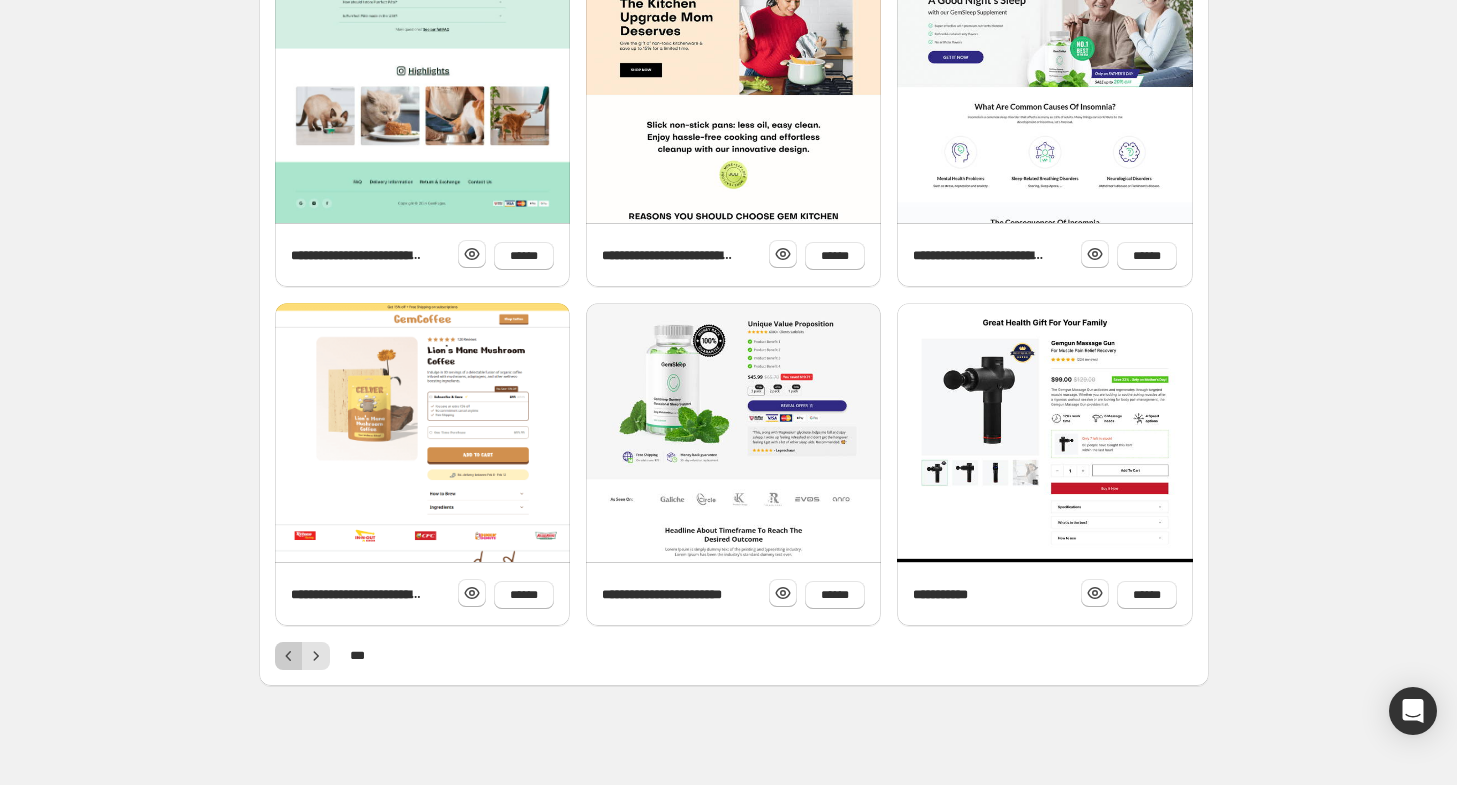 click at bounding box center (289, 656) 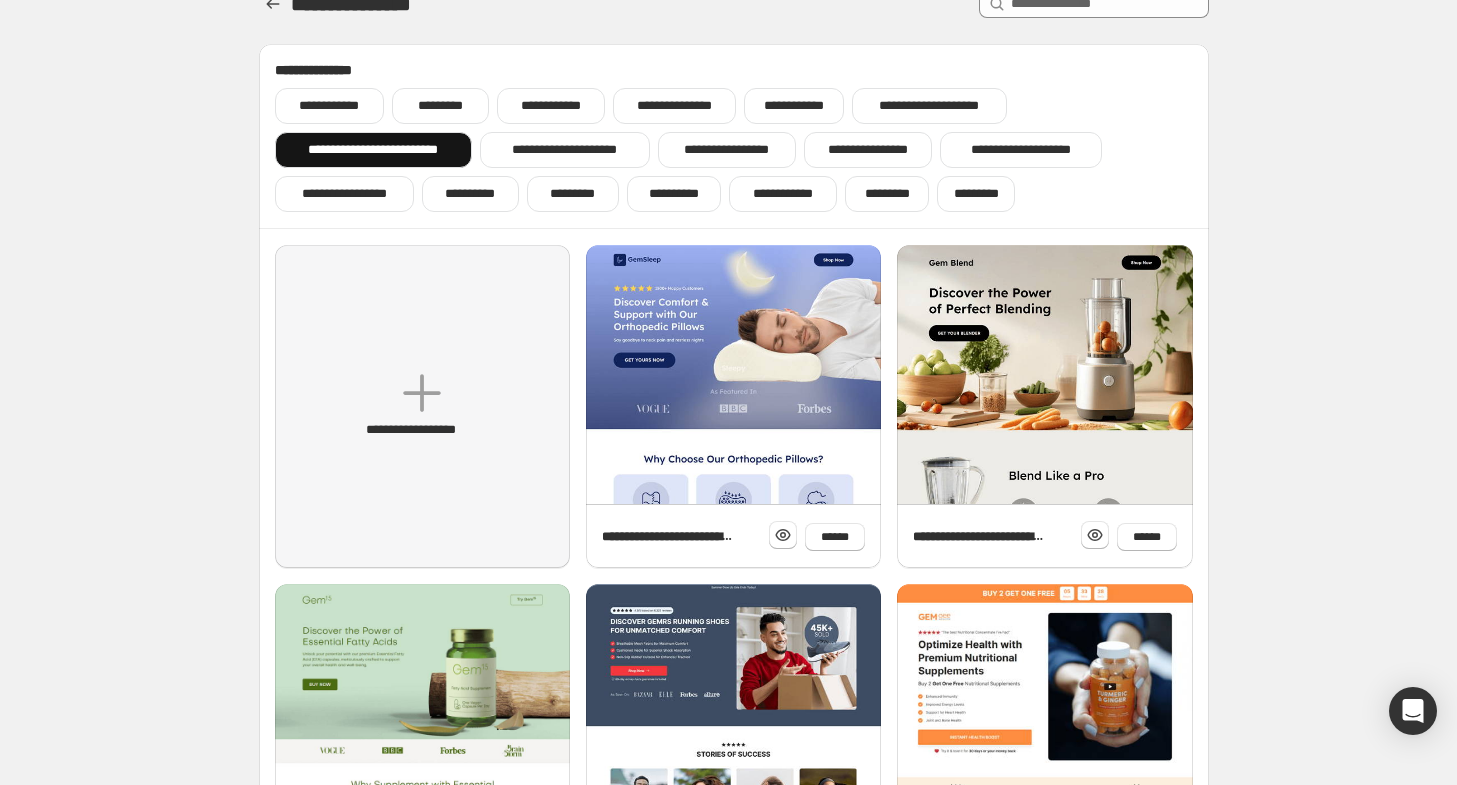 scroll, scrollTop: 0, scrollLeft: 0, axis: both 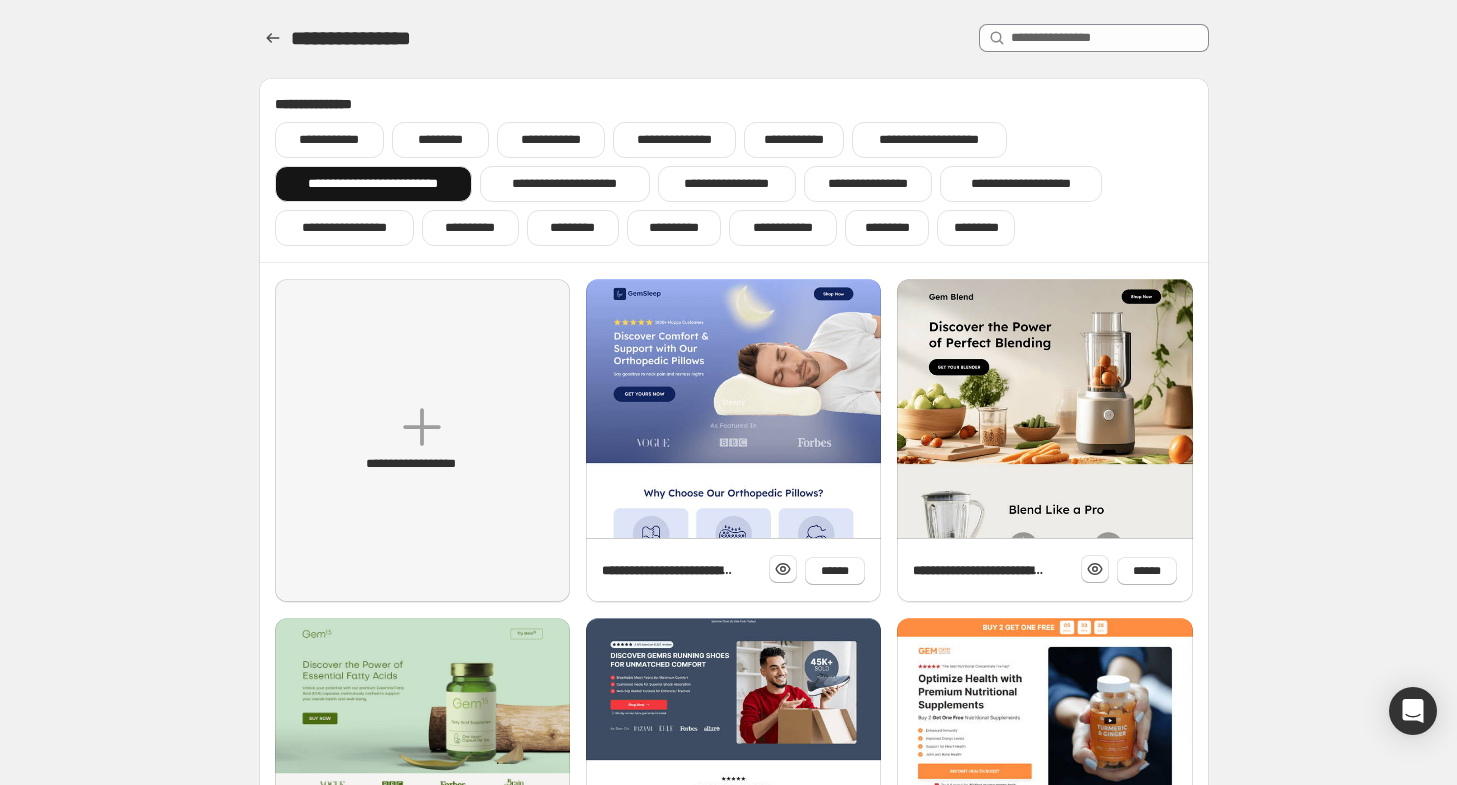 drag, startPoint x: 820, startPoint y: 14, endPoint x: 750, endPoint y: 5, distance: 70.5762 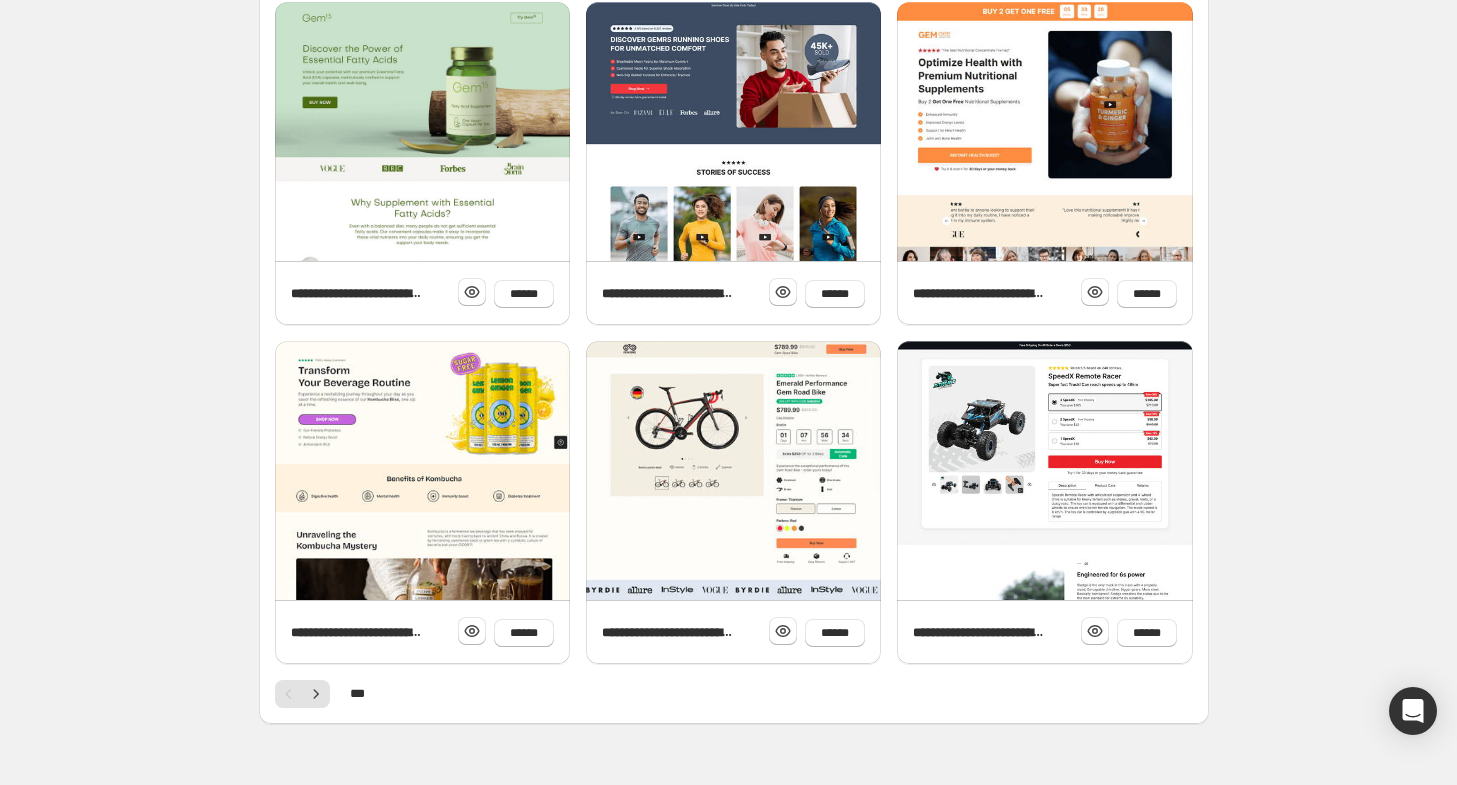 scroll, scrollTop: 654, scrollLeft: 0, axis: vertical 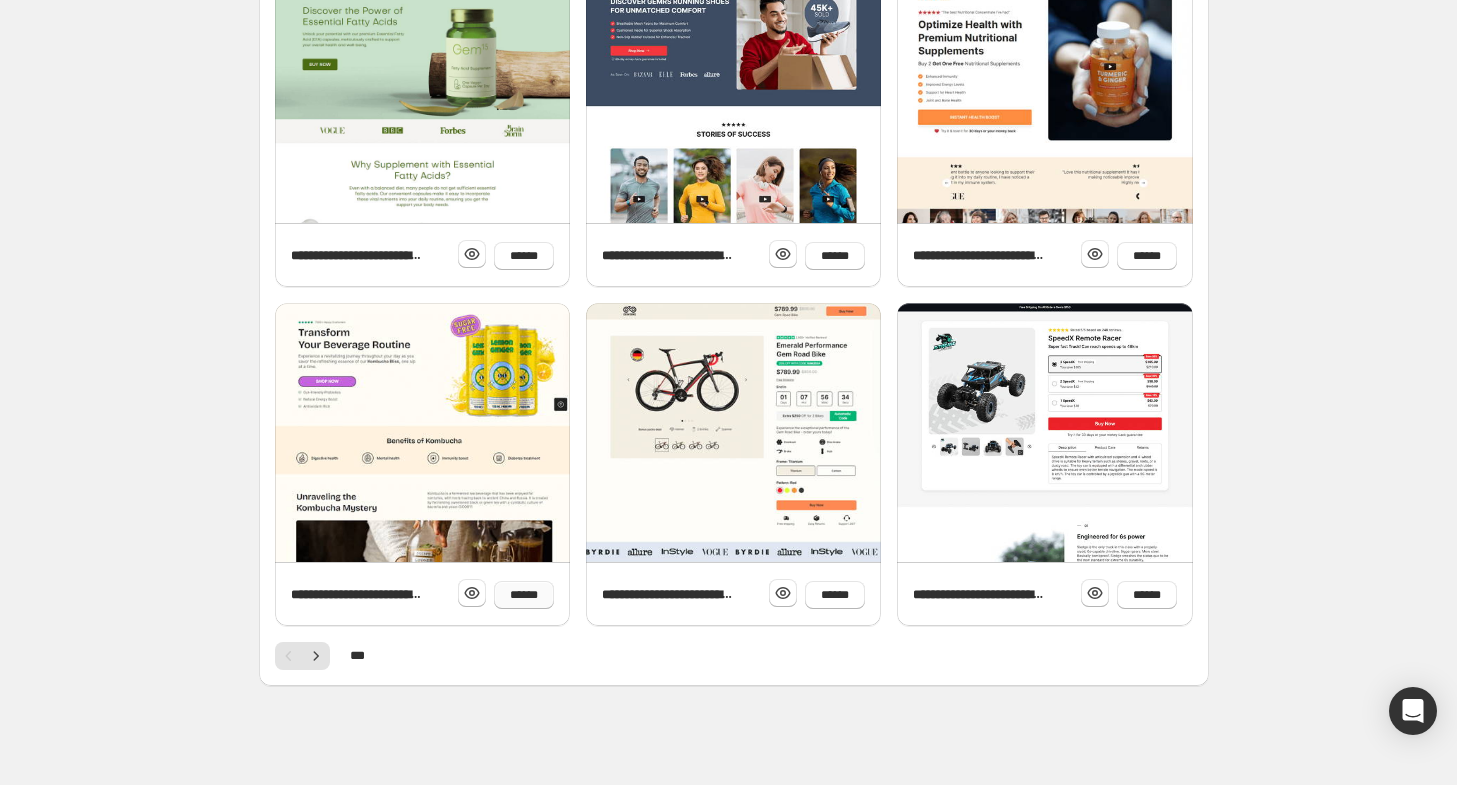 click on "******" at bounding box center (524, 595) 